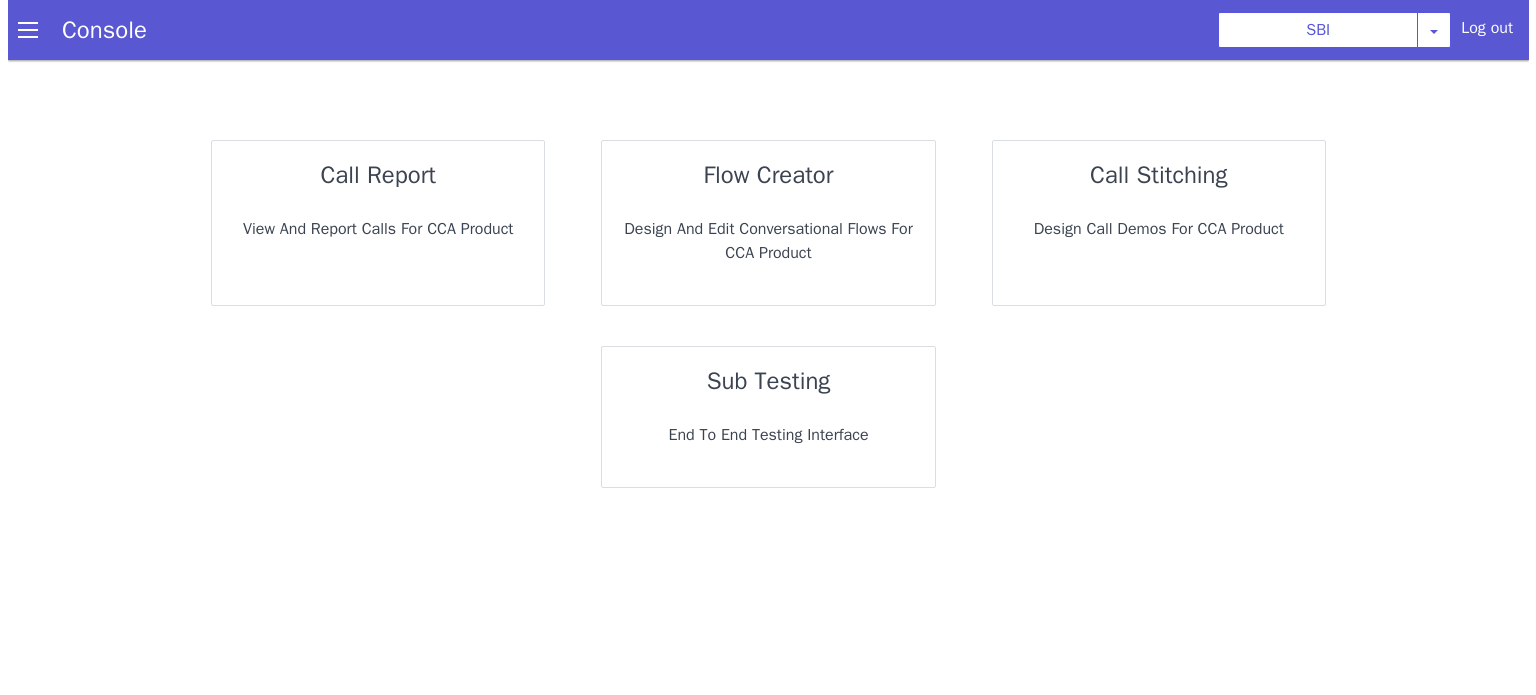 scroll, scrollTop: 0, scrollLeft: 0, axis: both 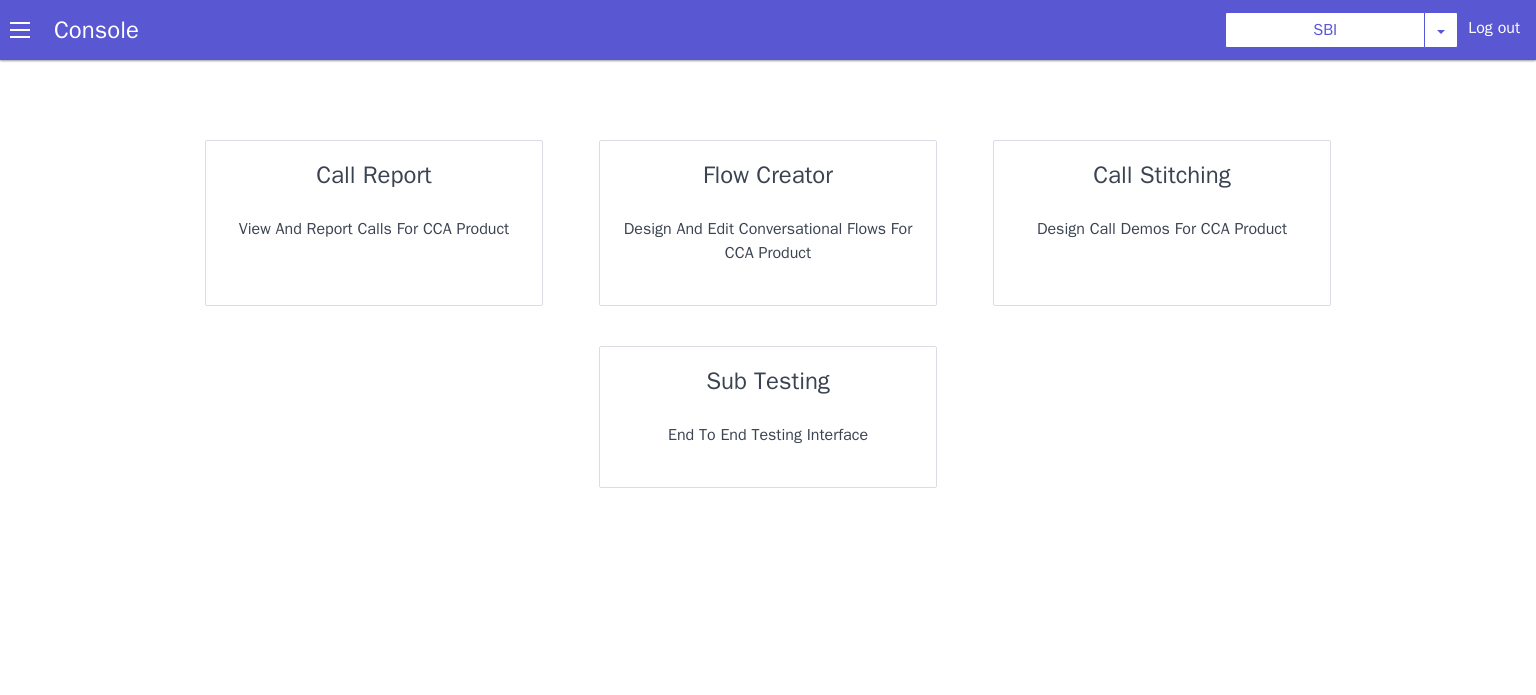 click on "call report View and report calls for CCA Product" at bounding box center [615, -37] 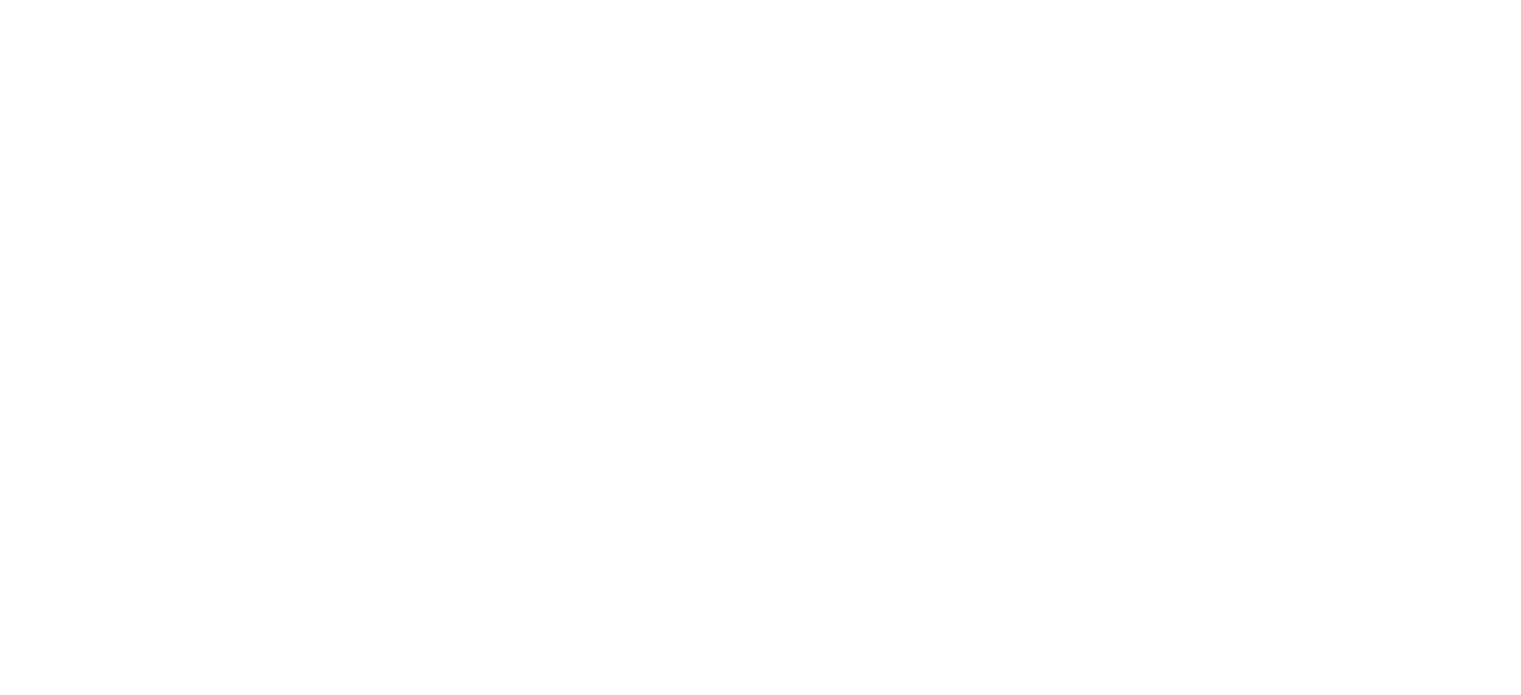 scroll, scrollTop: 0, scrollLeft: 0, axis: both 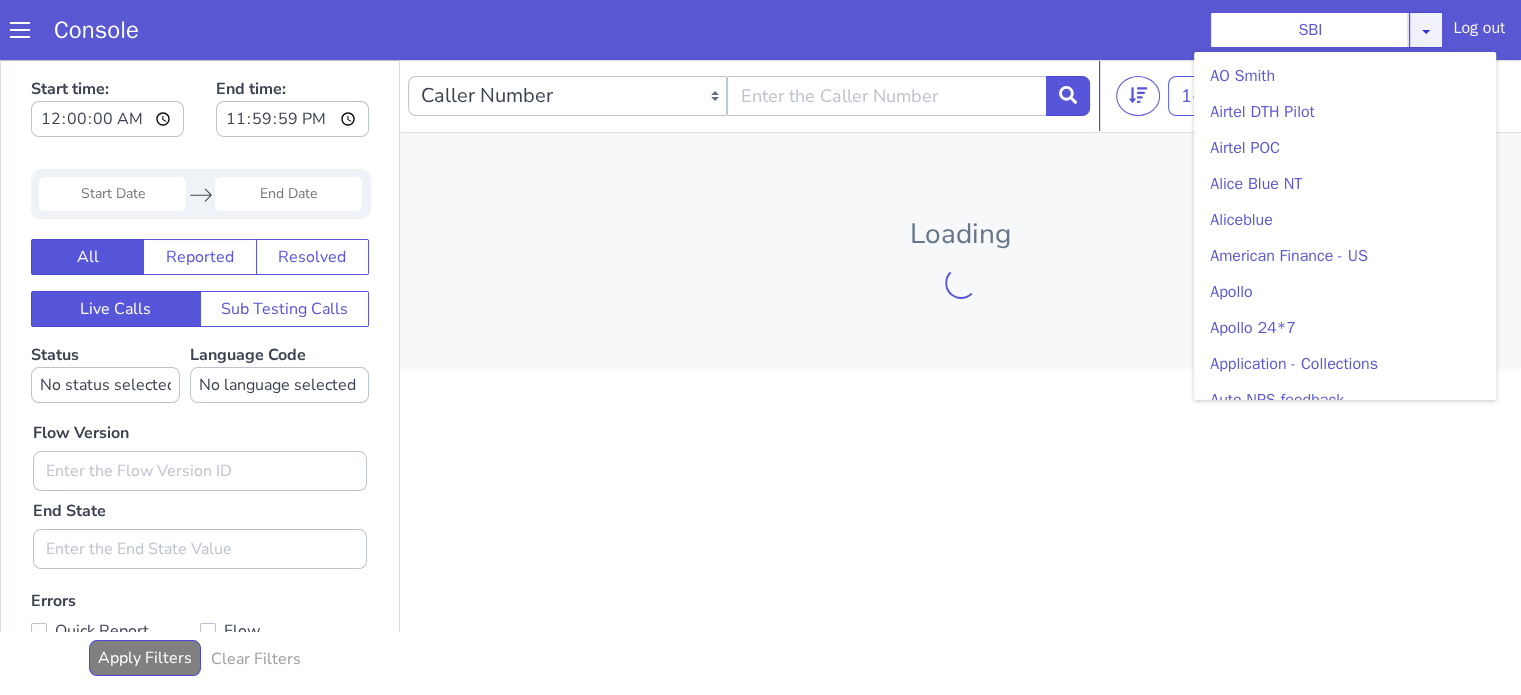 click on "SBI AO Smith Airtel DTH Pilot Airtel POC Alice Blue NT Aliceblue American Finance - US Apollo Apollo 24*7 Application - Collections Auto NPS feedback Avaya Devconnect Axis Axis AMC Axis Outbound BAGIC BALIC BALIC Old 2 Bajaj Autofinance Bajaj Fin Banking Demo Barbeque Nation Buy Now Pay Later Cars24 Cashe Central Bank of India Charles Tyrwhitt Cholamandalam Finance Consumer Durables Coverfox Covid19 Helpline Credgenics CreditMate DPDzero DUMMY Data collection Demo - Collections Dish TV ERCM Emeritus Eureka Forbes - LQ FFAM360 - US Familiarity Farming_Axis Finaccel Flipkart Flow Templates Fusion Microfinance Giorgos_TestBot Great Learning Grievance Bot HDB Finance HDFC HDFC Ergo HDFC Freedom CC HDFC Life Demo HDFC Securities Hathway Internet Hathway V2 Home Credit IBM IBM Banking Demo ICICI ICICI Bank Outbound ICICI Lombard Persistency ICICI Prudential ICICI securities ICICI_lombard IDFC First Bank IFFCO Tokio Insurance Iffco Tokio Indiamart Indigo IndusInd - Settlement IndusInd CC Indusind - Agri Loan Jarvis" at bounding box center [1335, 46] 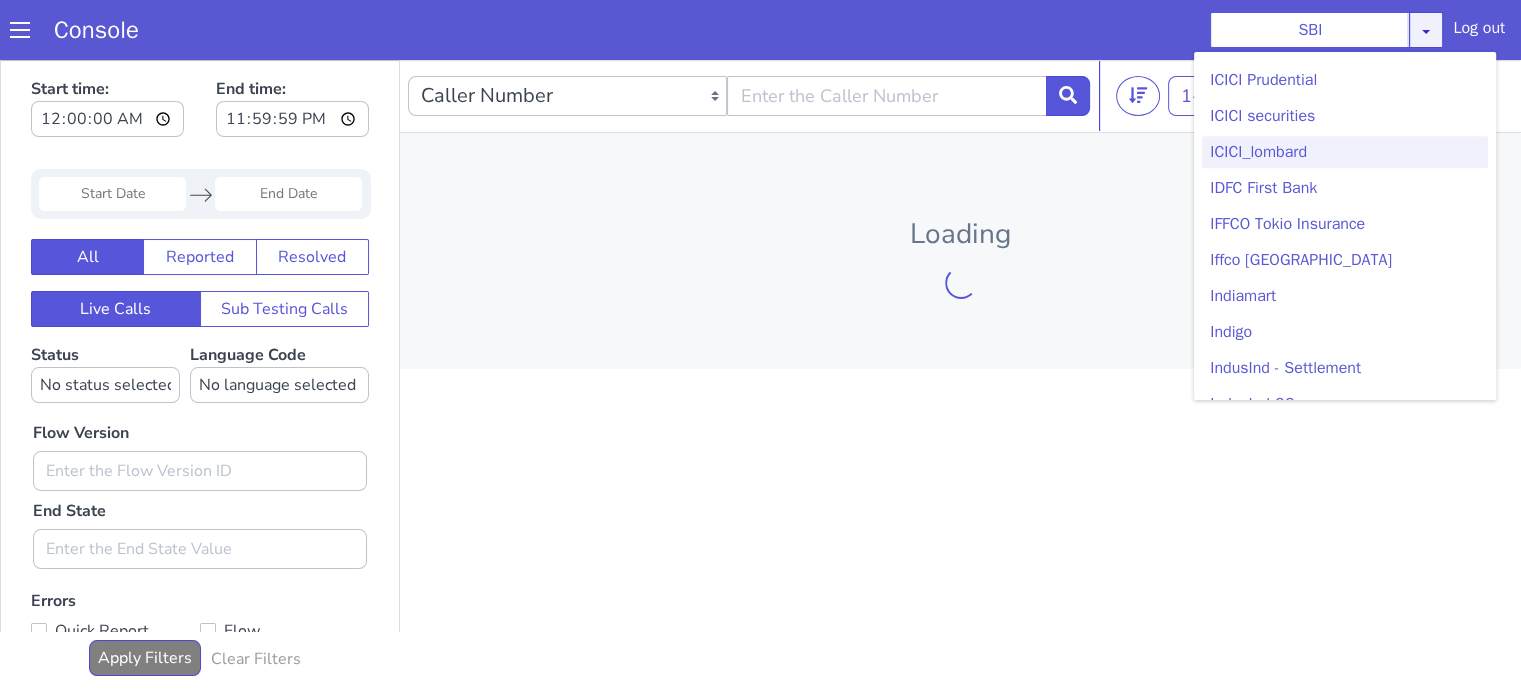 scroll, scrollTop: 2200, scrollLeft: 0, axis: vertical 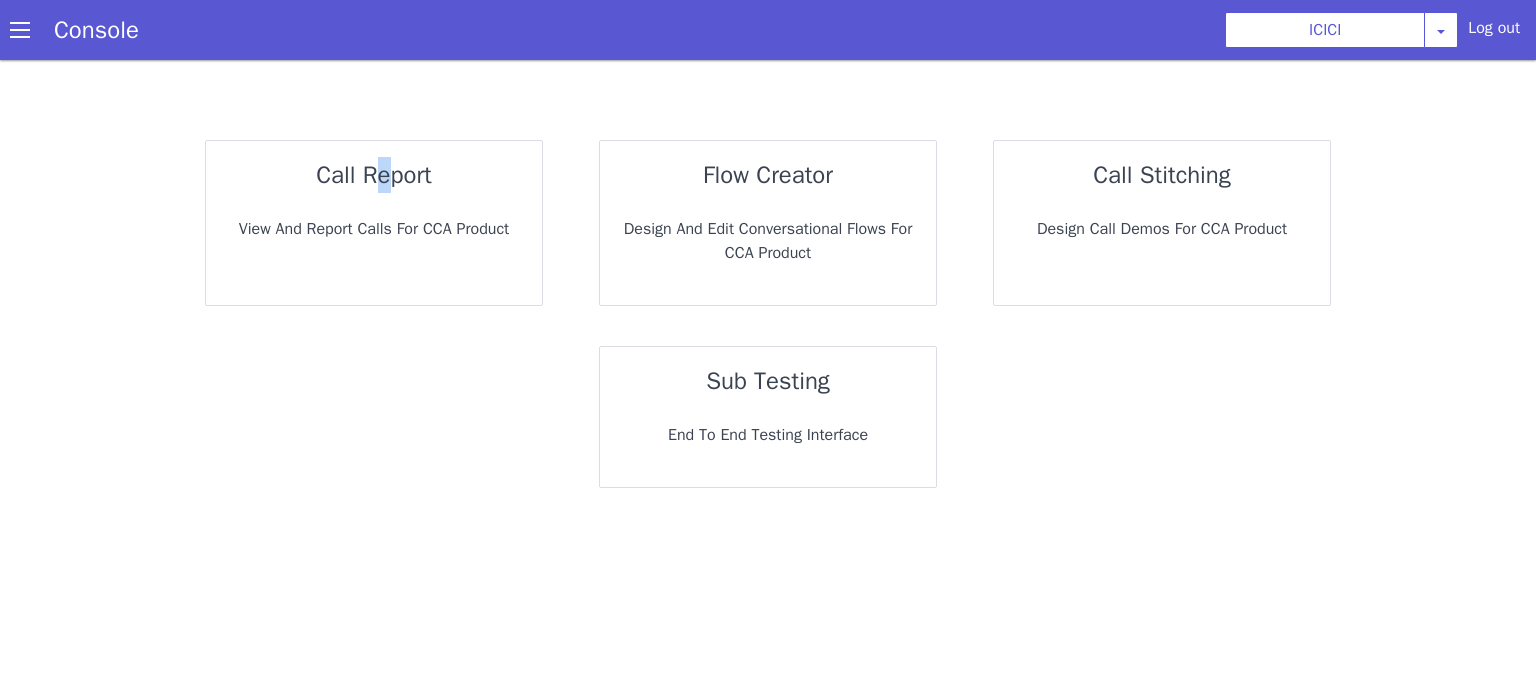 click on "call report" at bounding box center [379, 164] 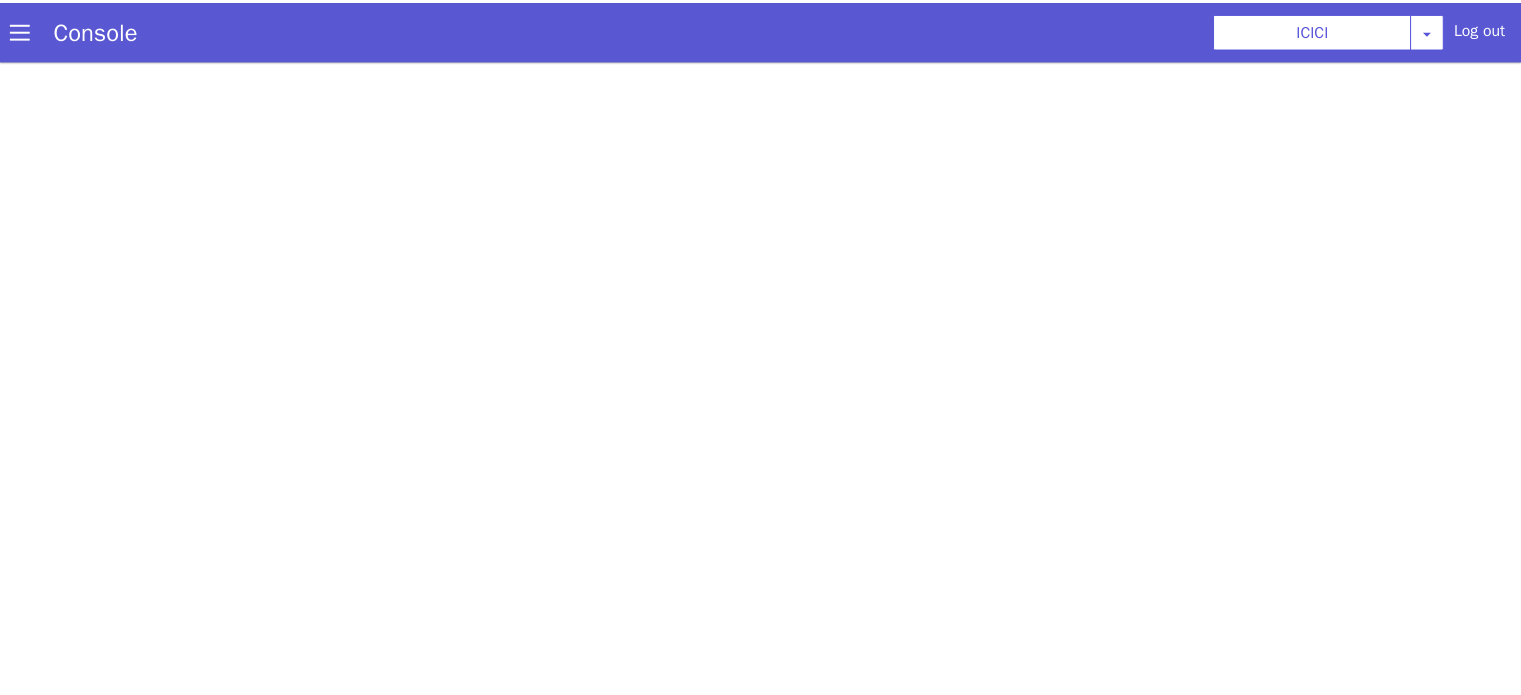 scroll, scrollTop: 0, scrollLeft: 0, axis: both 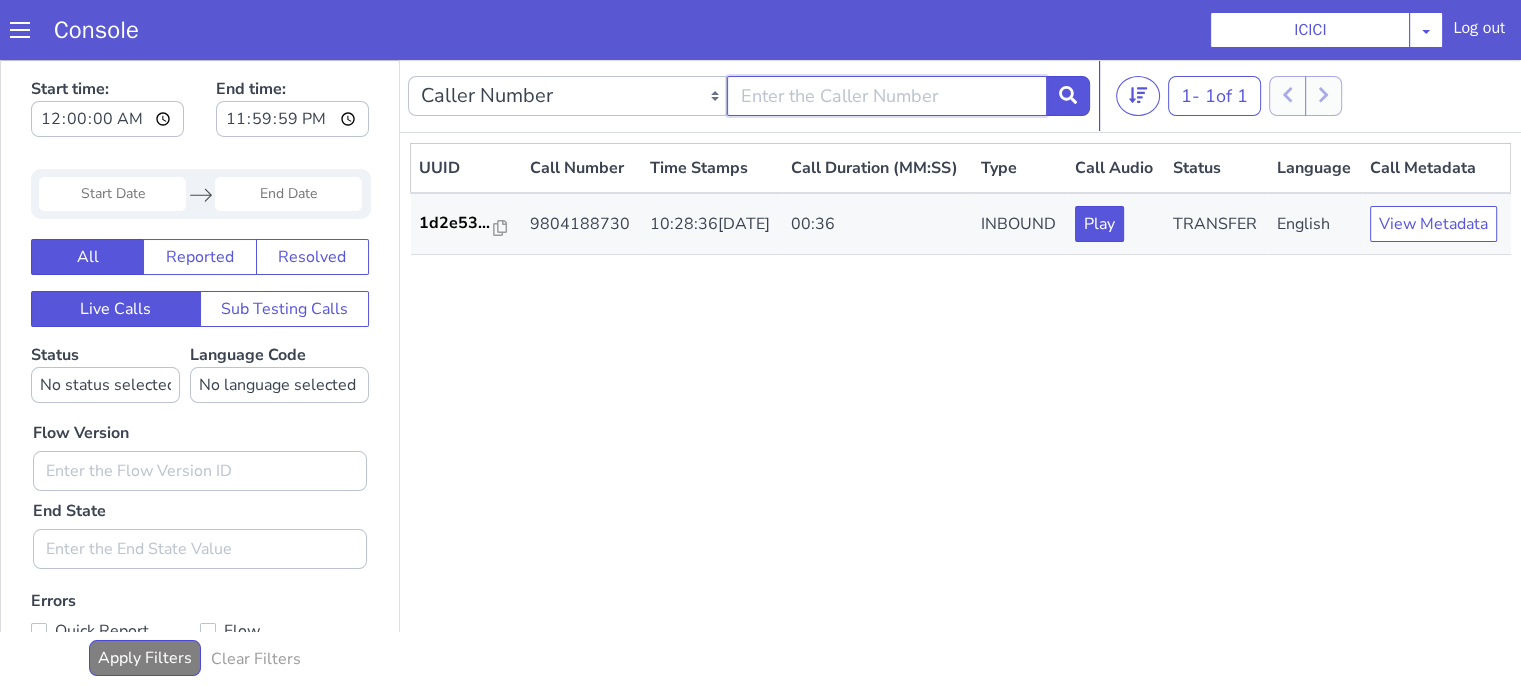 click at bounding box center (886, 96) 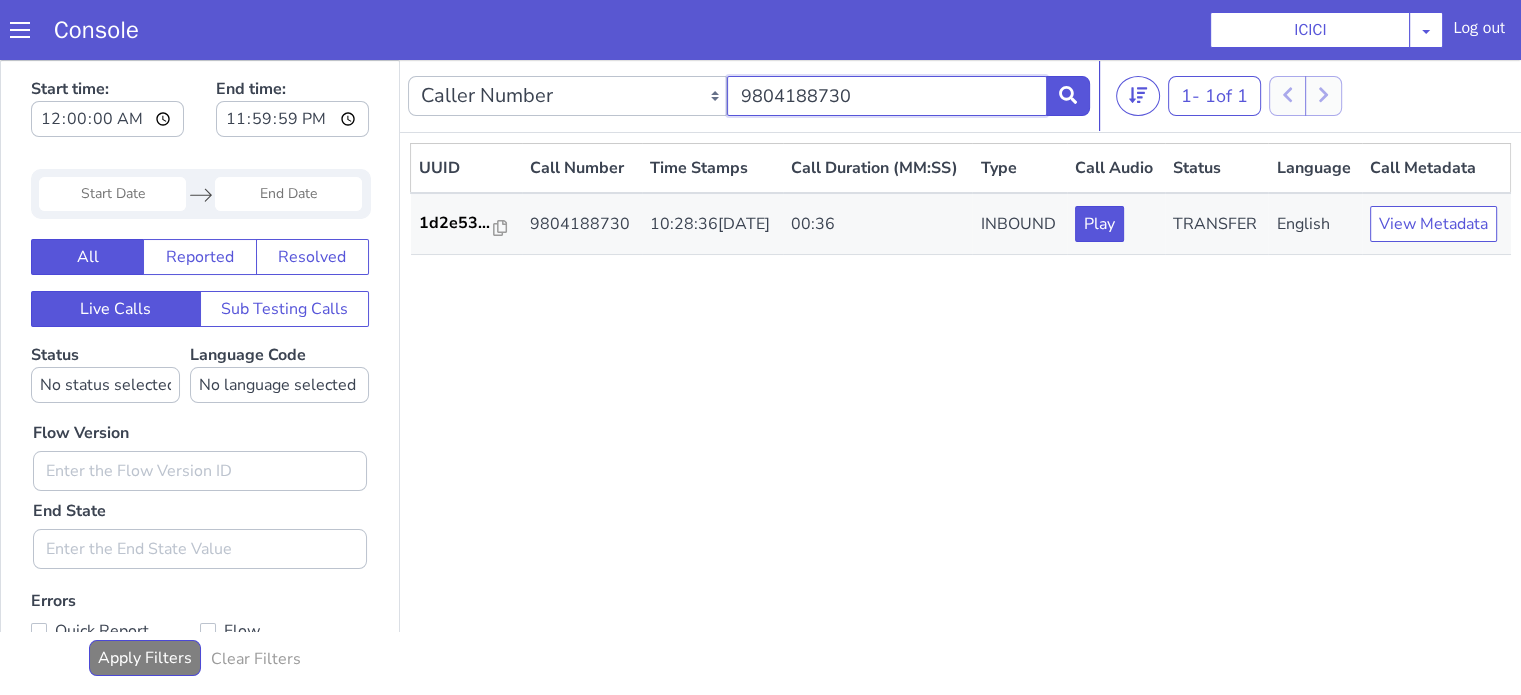 type on "9804188730" 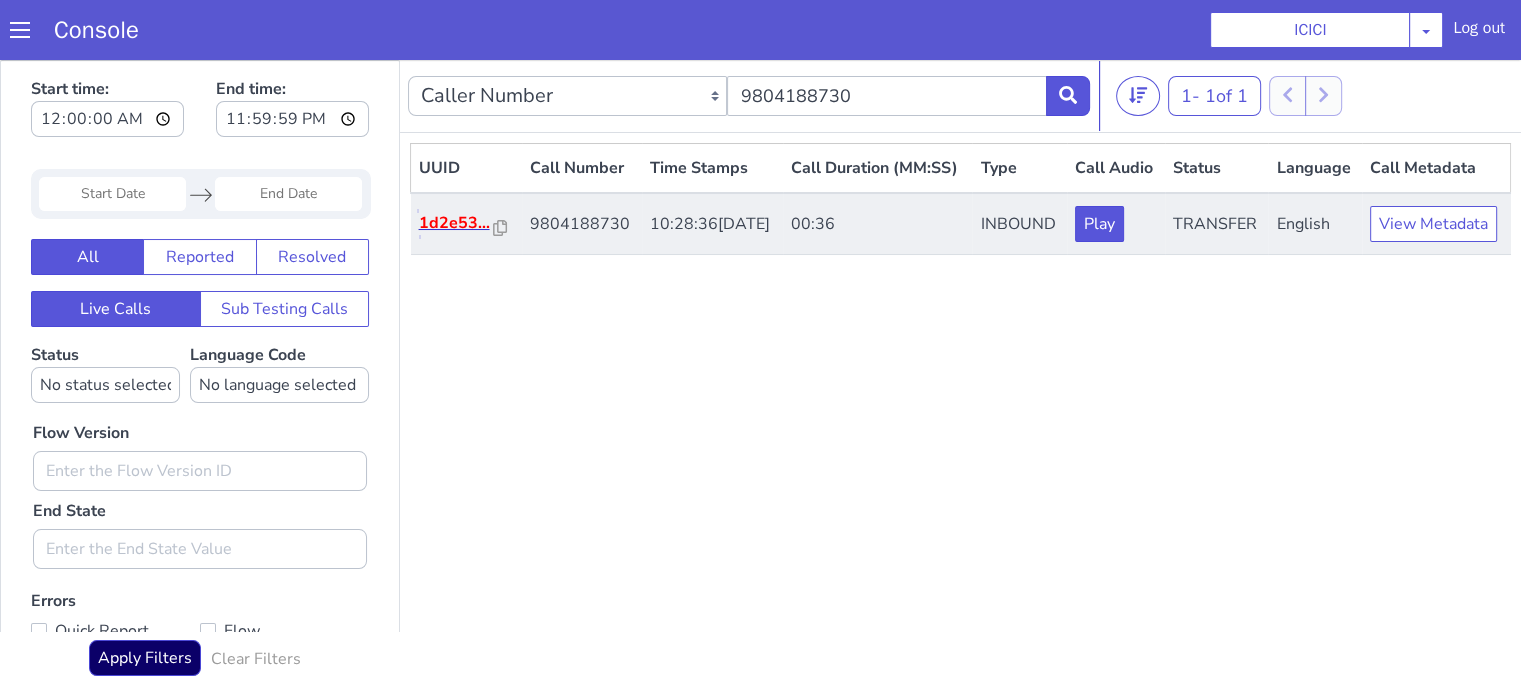 click on "1d2e53..." at bounding box center (456, 223) 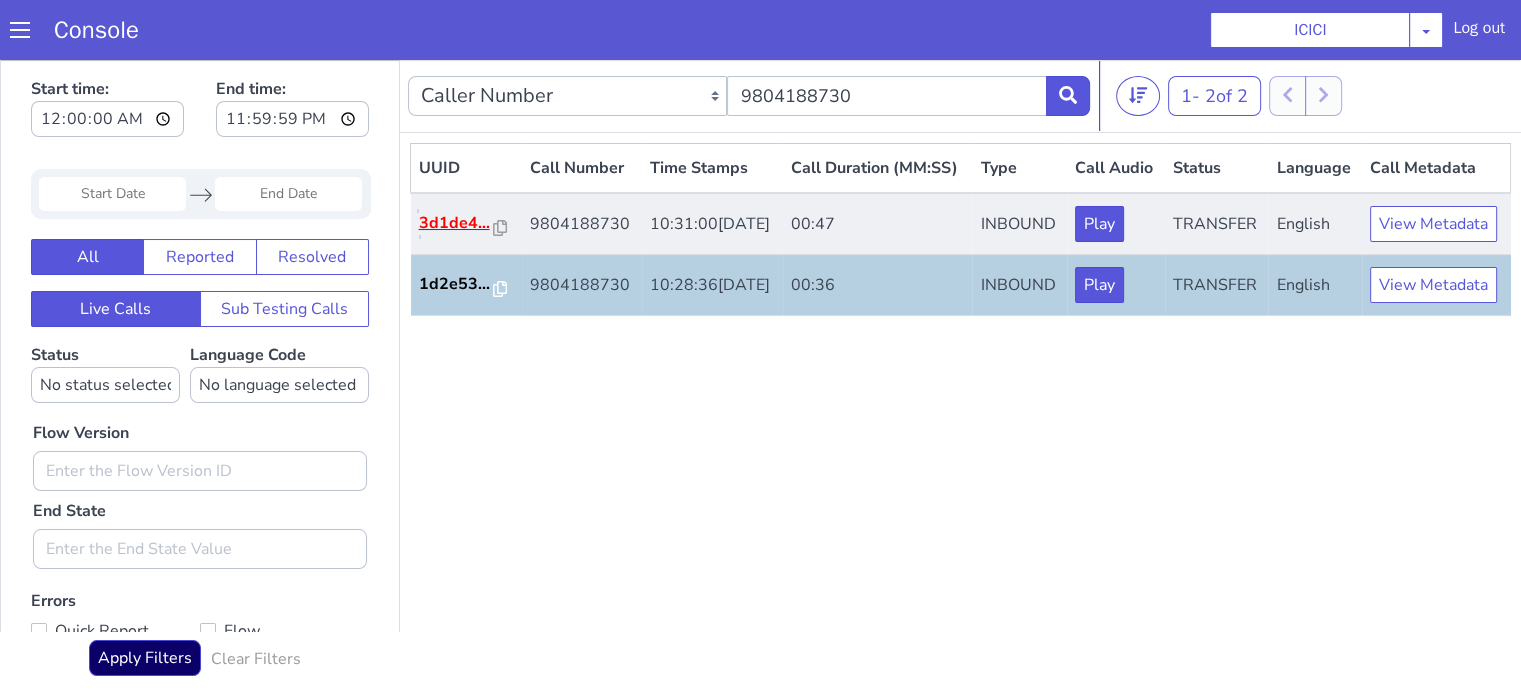 click on "3d1de4..." at bounding box center [456, 223] 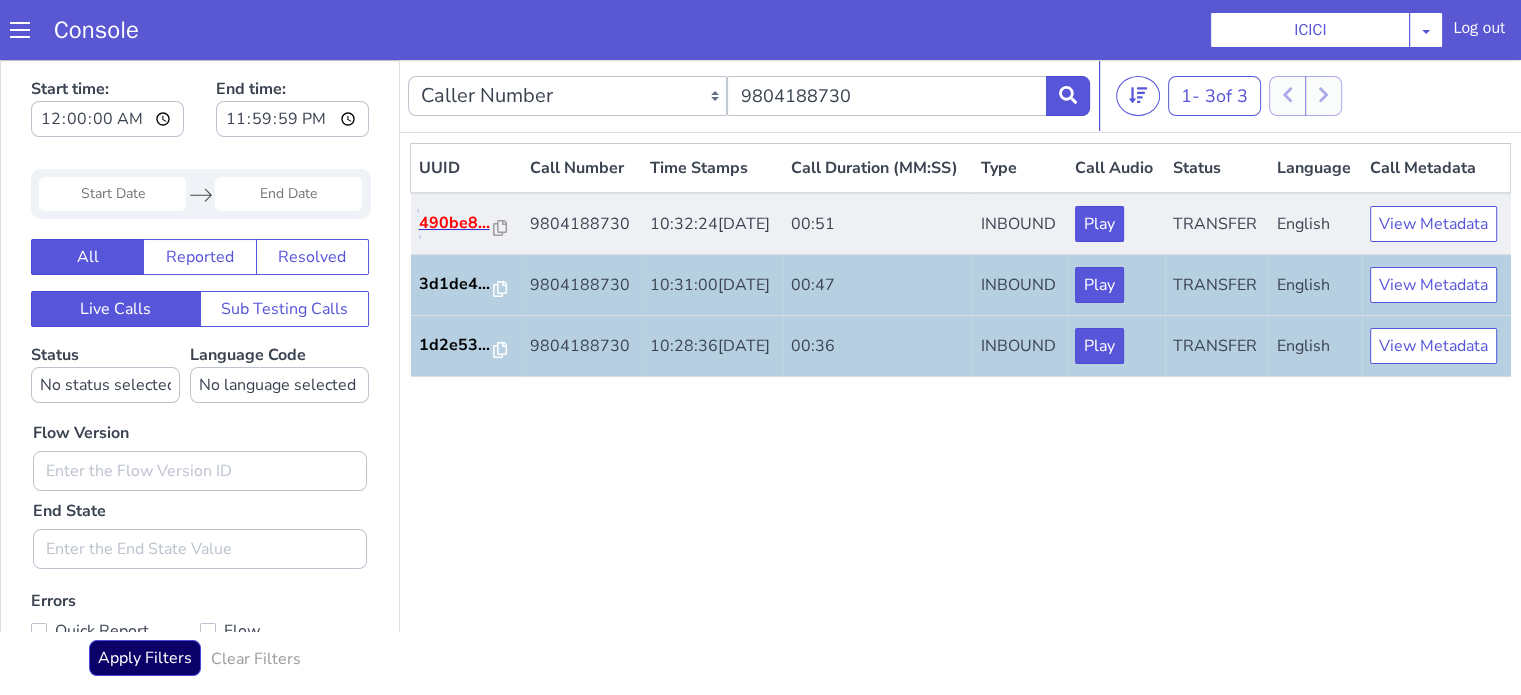 click on "490be8..." at bounding box center (456, 223) 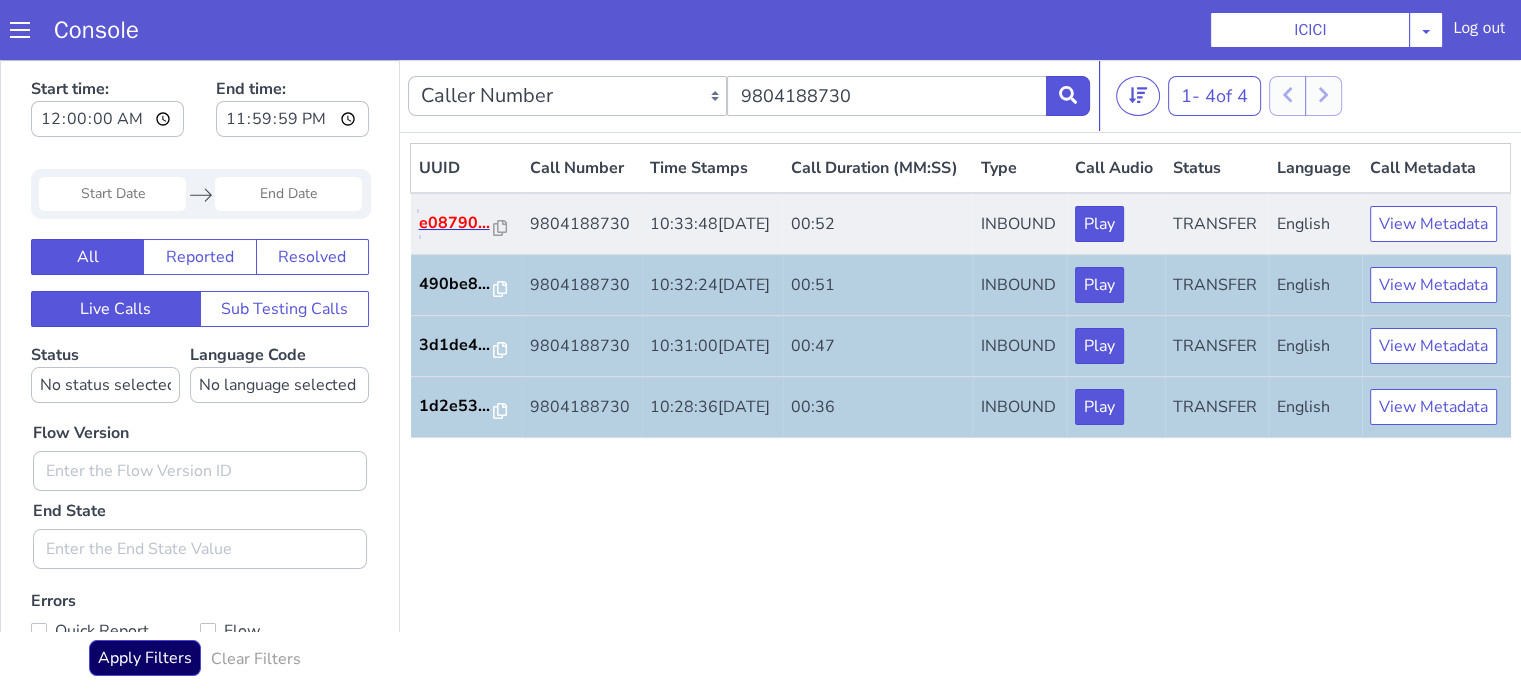 click on "e08790..." at bounding box center (456, 223) 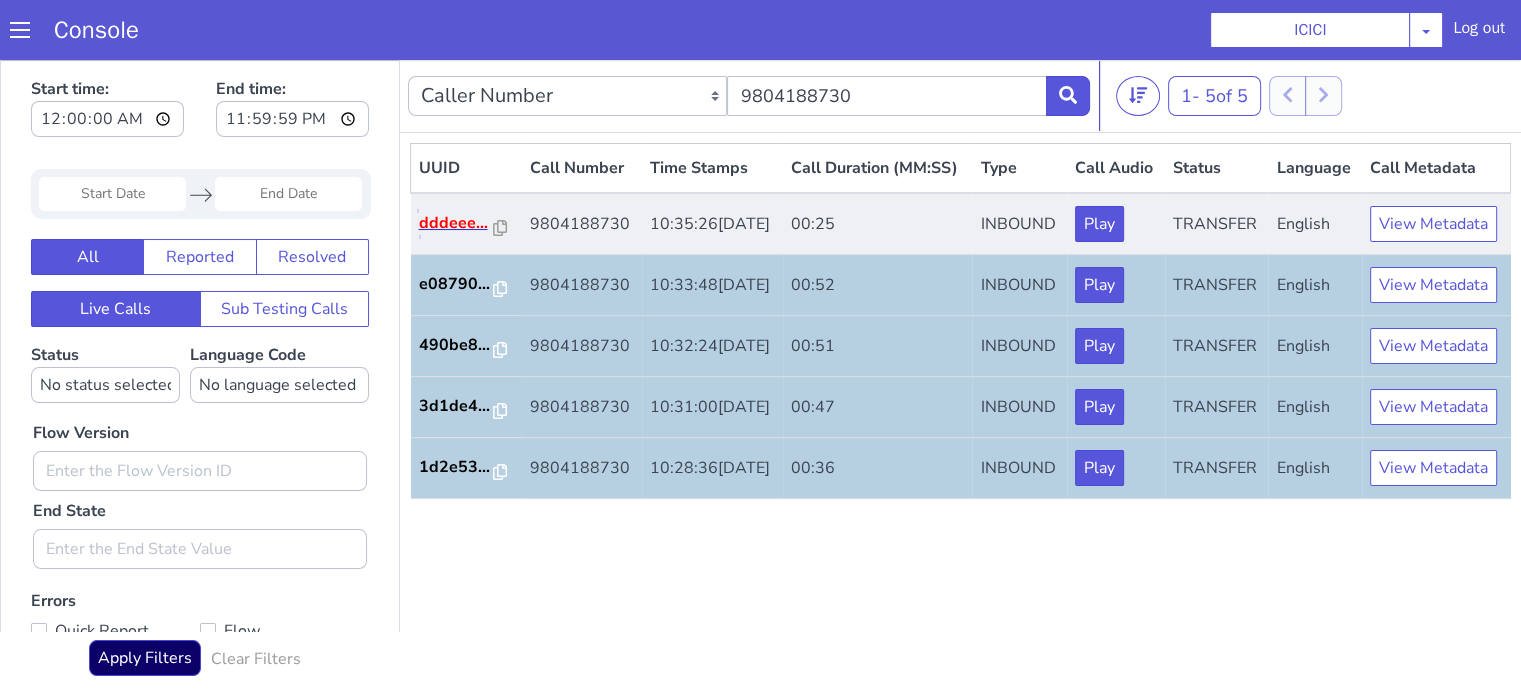 click on "dddeee..." at bounding box center [456, 223] 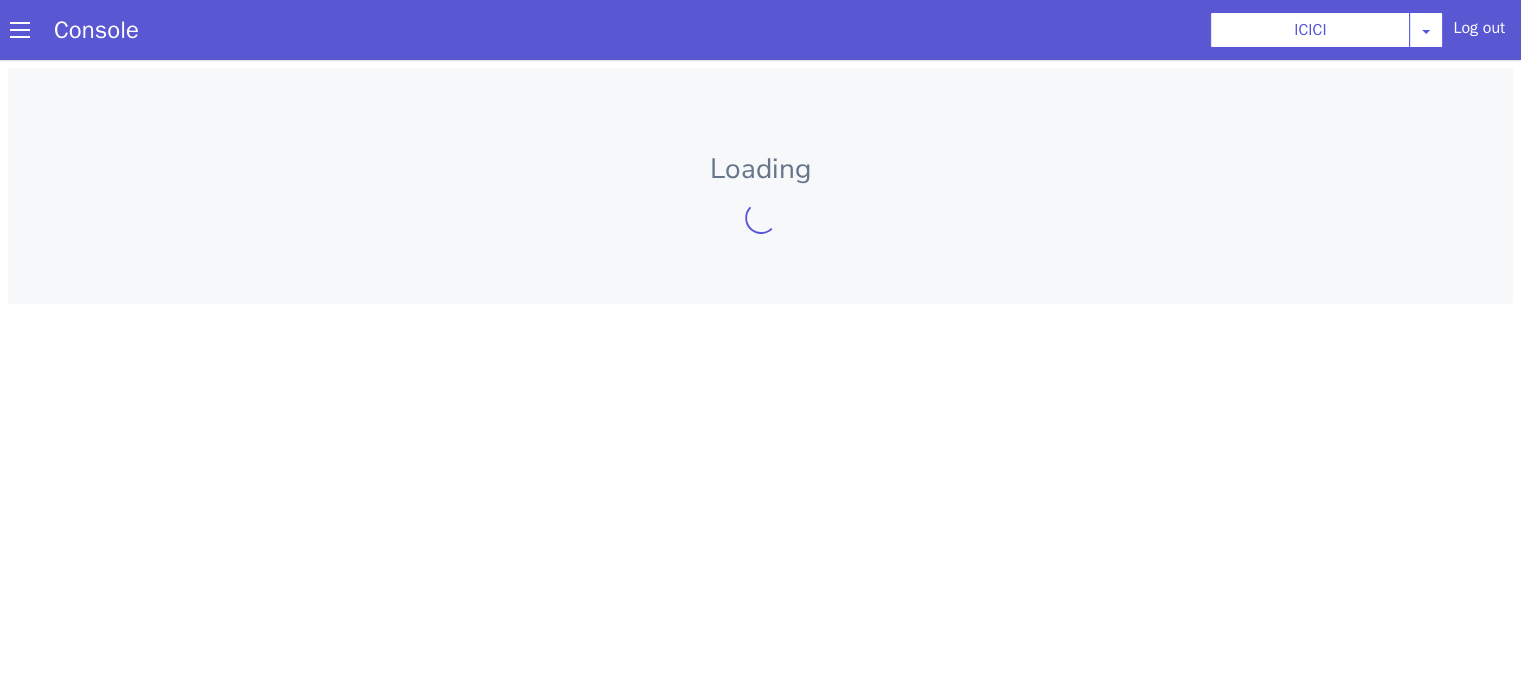 scroll, scrollTop: 0, scrollLeft: 0, axis: both 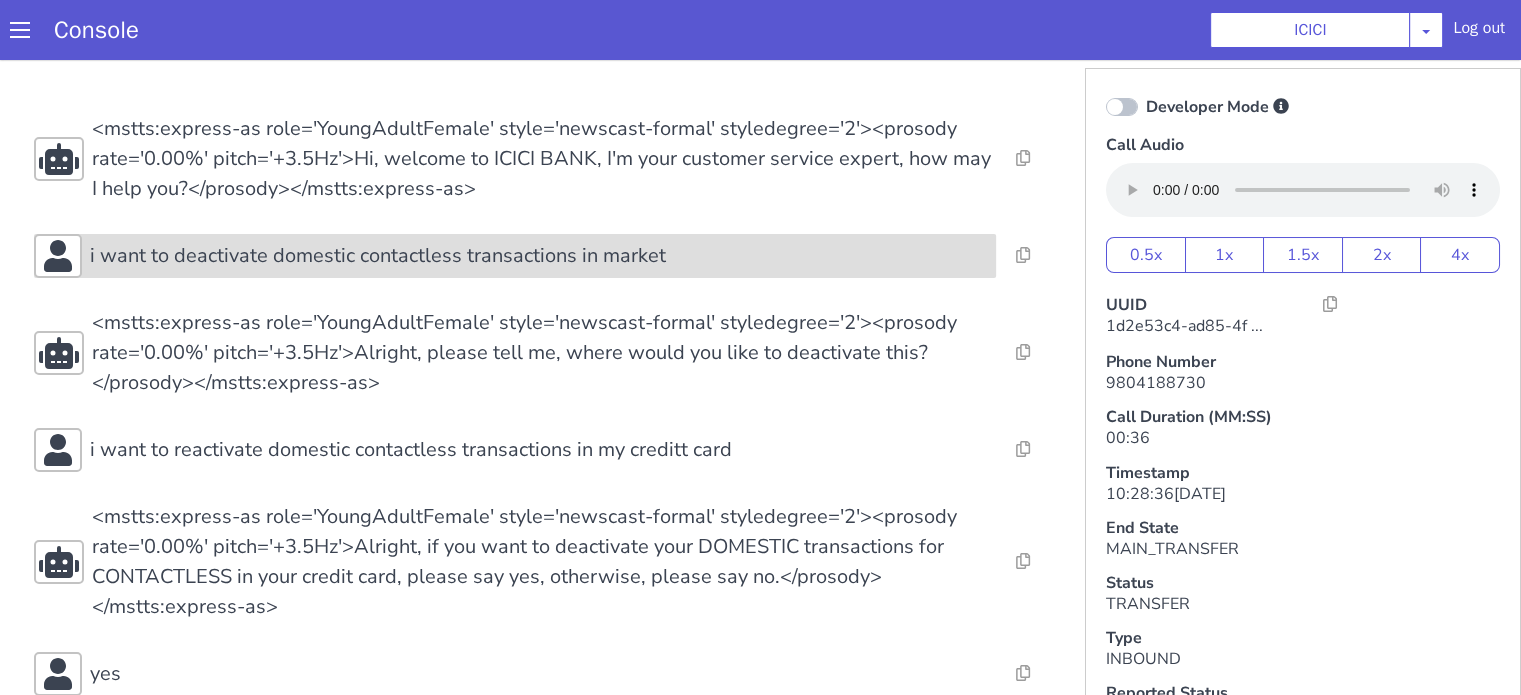 click on "i want to deactivate domestic contactless transactions in market" at bounding box center [1827, 113] 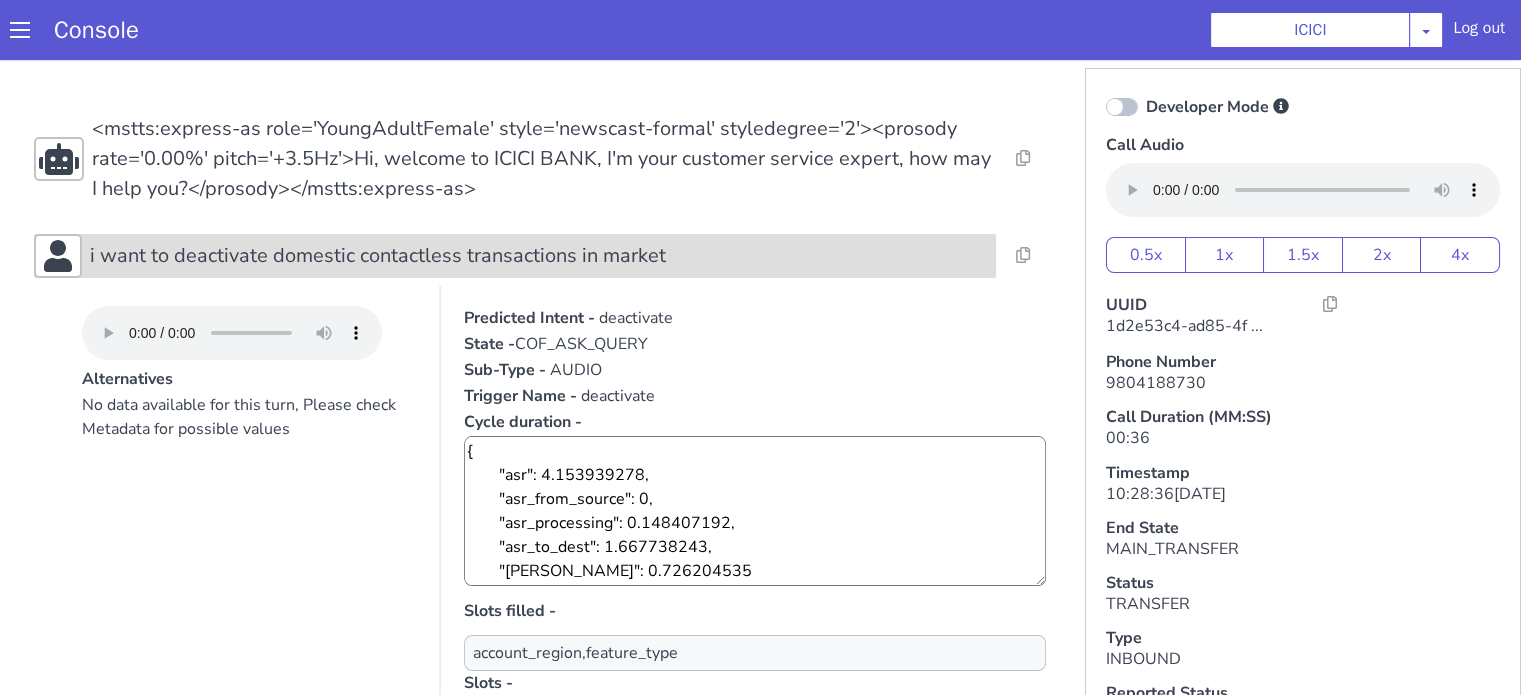 click on "i want to deactivate domestic contactless transactions in market" at bounding box center [723, -155] 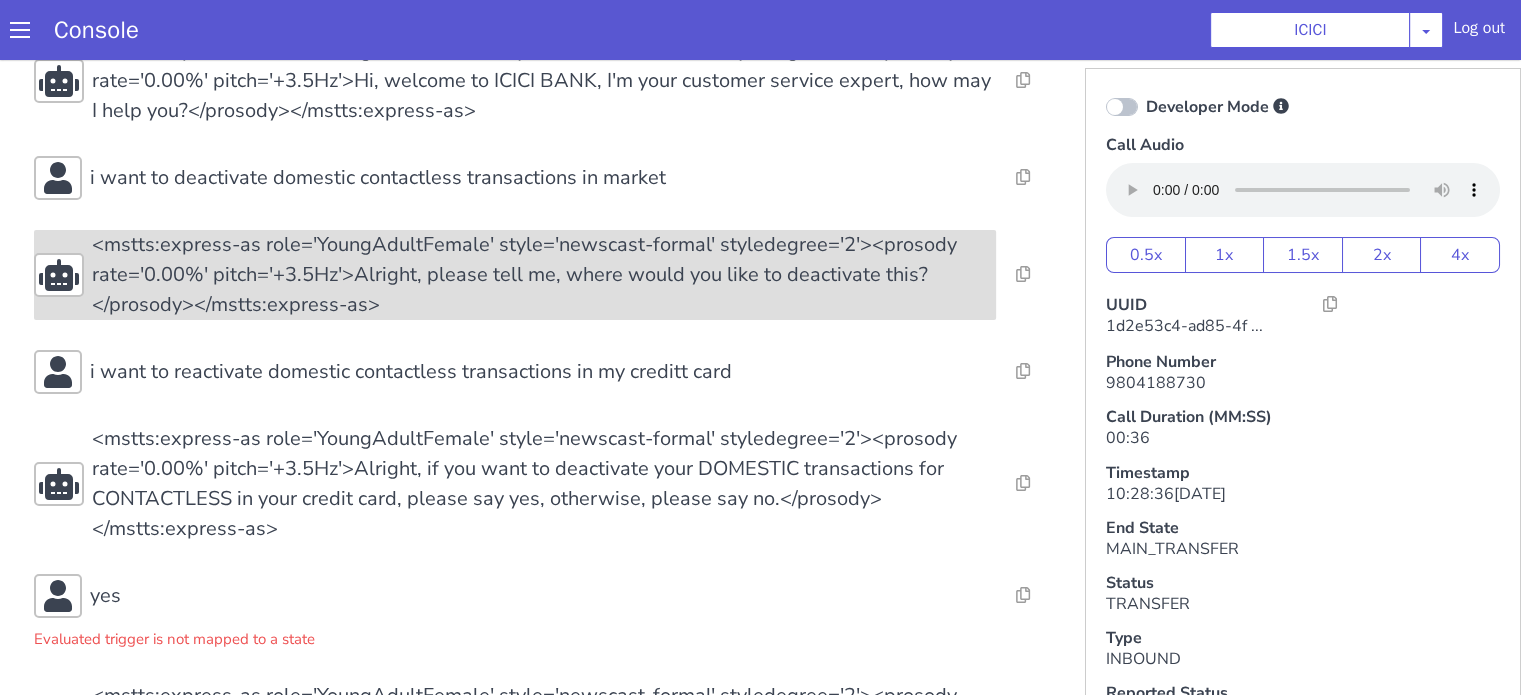 scroll, scrollTop: 100, scrollLeft: 0, axis: vertical 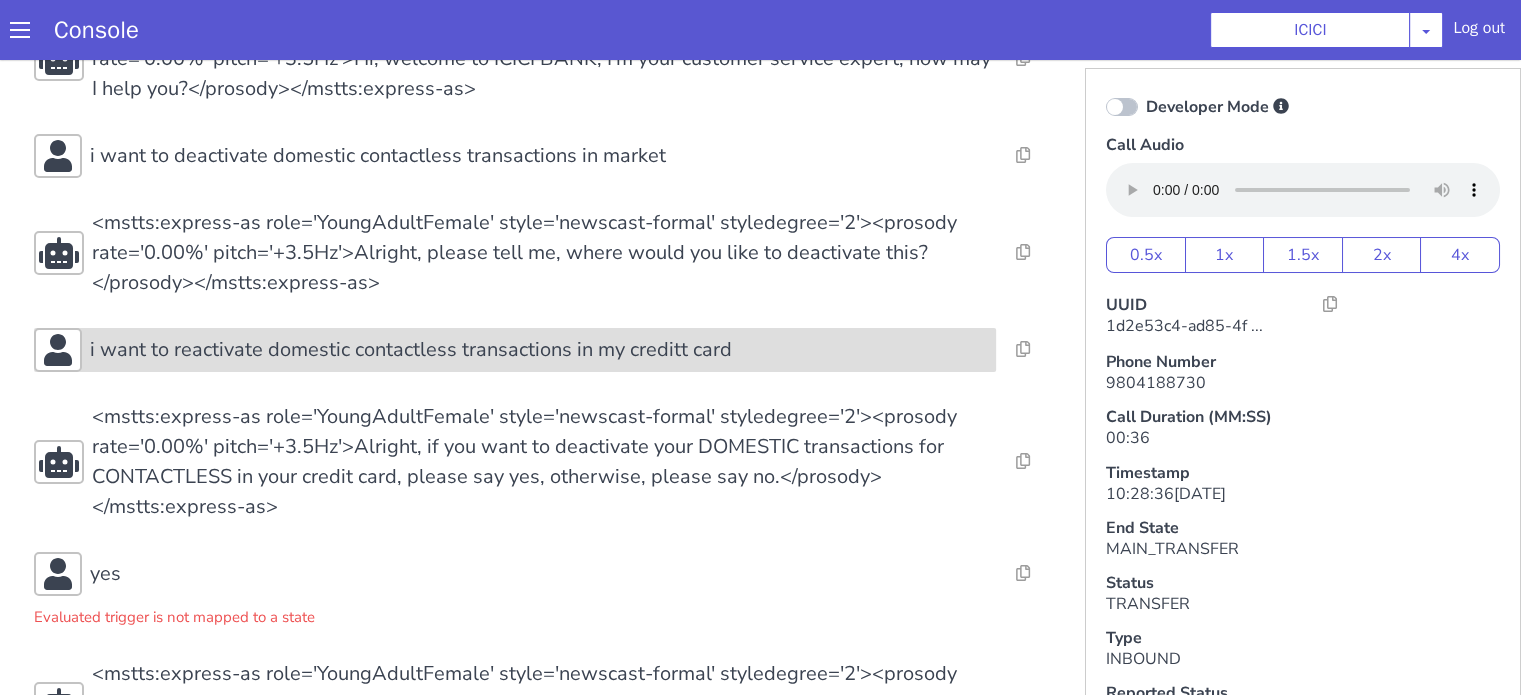 click on "i want to reactivate domestic contactless transactions in my creditt card" at bounding box center (831, -101) 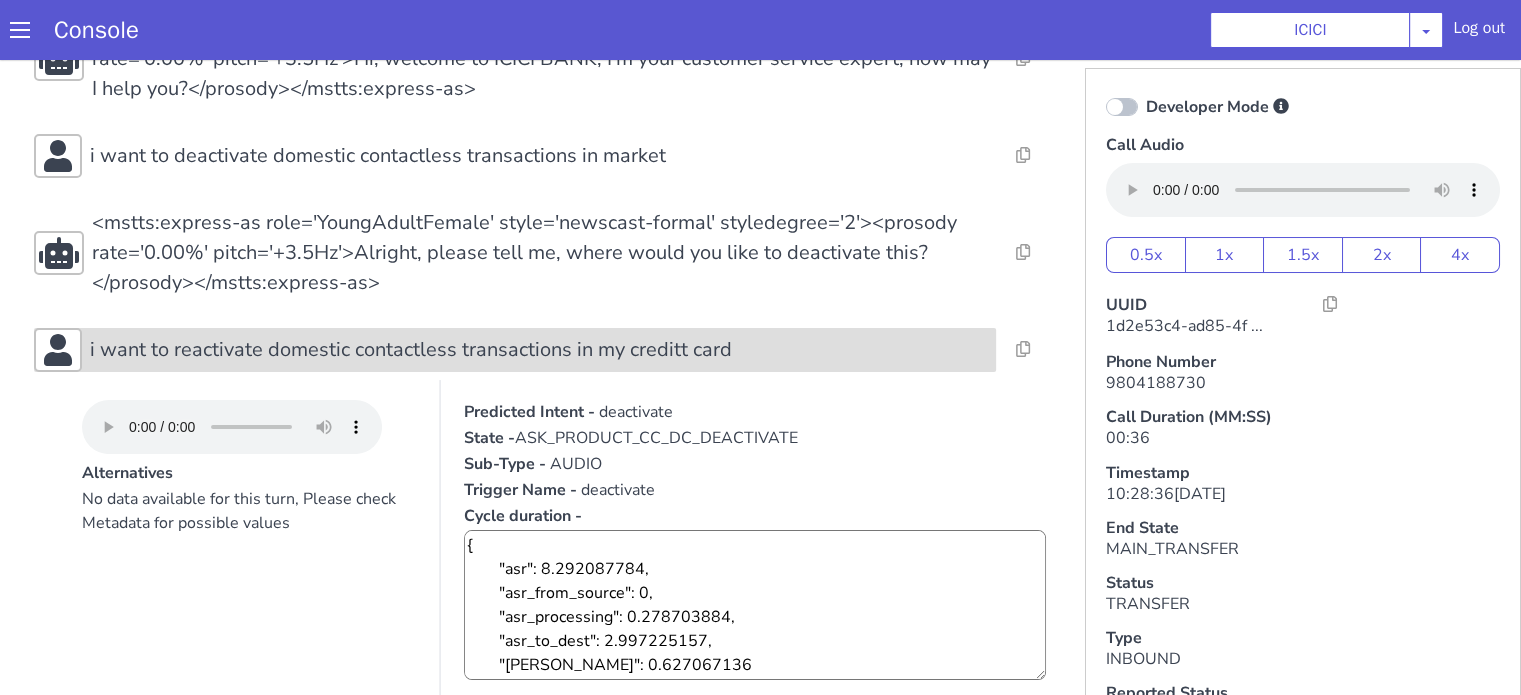 click on "i want to reactivate domestic contactless transactions in my creditt card" at bounding box center [1208, -174] 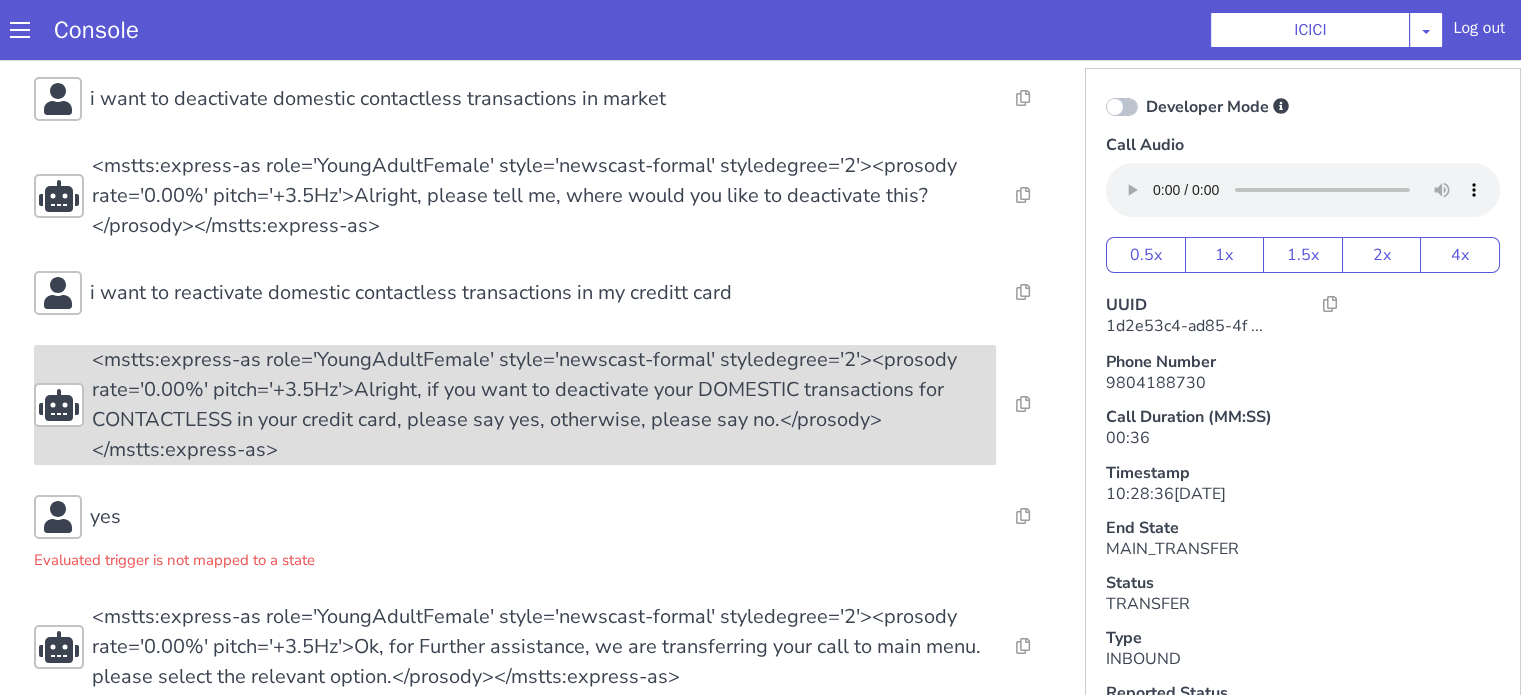 scroll, scrollTop: 188, scrollLeft: 0, axis: vertical 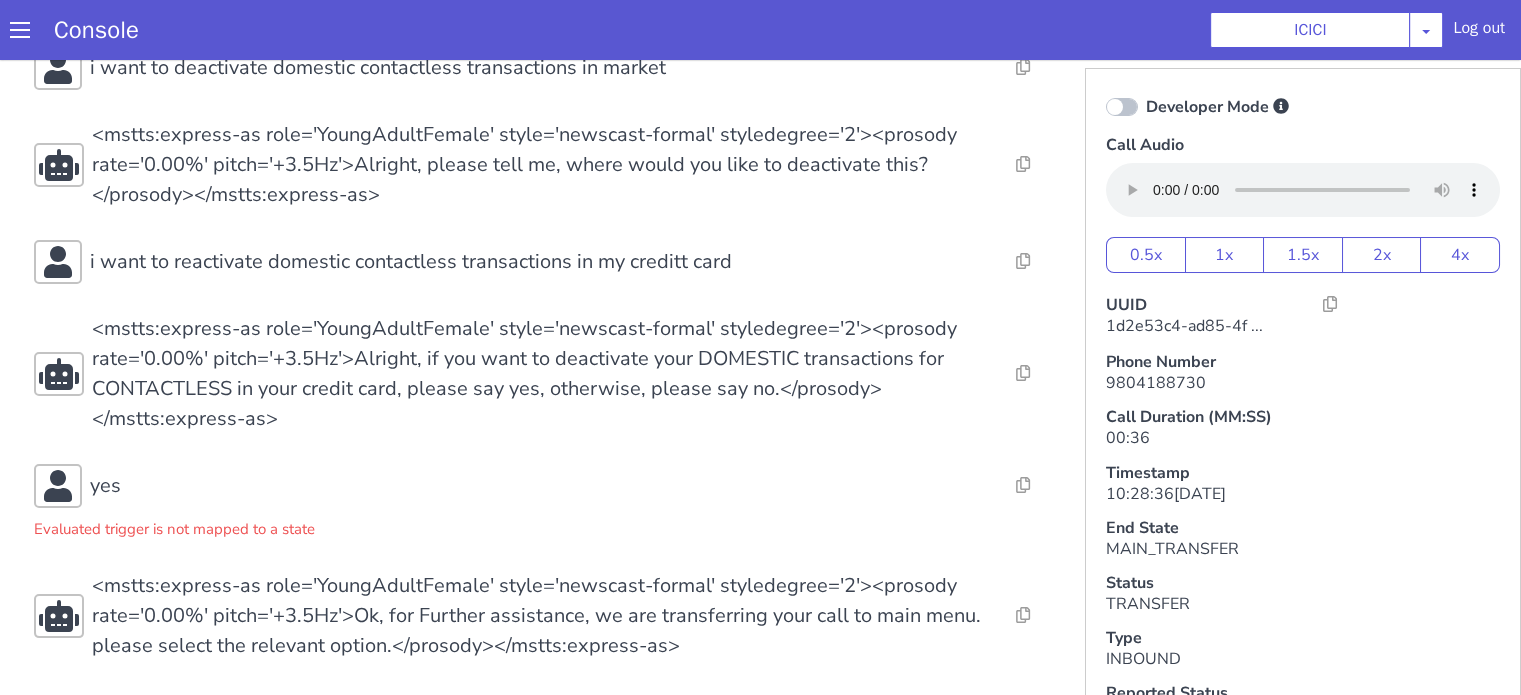 click on "Resolve  Intent Error  Entity Error  Transcription Error  Miscellaneous Submit Resolve  Intent Error  Entity Error  Transcription Error  Miscellaneous Submit Resolve  Intent Error  Entity Error  Transcription Error  Miscellaneous Submit <mstts:express-as role='YoungAdultFemale' style='newscast-formal' styledegree='2'><prosody rate='0.00%' pitch='+3.5Hz'>Hi, welcome to ICICI BANK, I'm your customer service expert, how may I help you?</prosody></mstts:express-as> Resolve  Intent Error  Entity Error  Transcription Error  Miscellaneous Submit i want to deactivate domestic contactless transactions in market Resolve  Intent Error  Entity Error  Transcription Error  Miscellaneous Submit Resolve  Intent Error  Entity Error  Transcription Error  Miscellaneous Submit <mstts:express-as role='YoungAdultFemale' style='newscast-formal' styledegree='2'><prosody rate='0.00%' pitch='+3.5Hz'>Alright, please tell me, where would you like to deactivate this?</prosody></mstts:express-as> Resolve  Intent Error  Entity Error Submit" at bounding box center [563, 246] 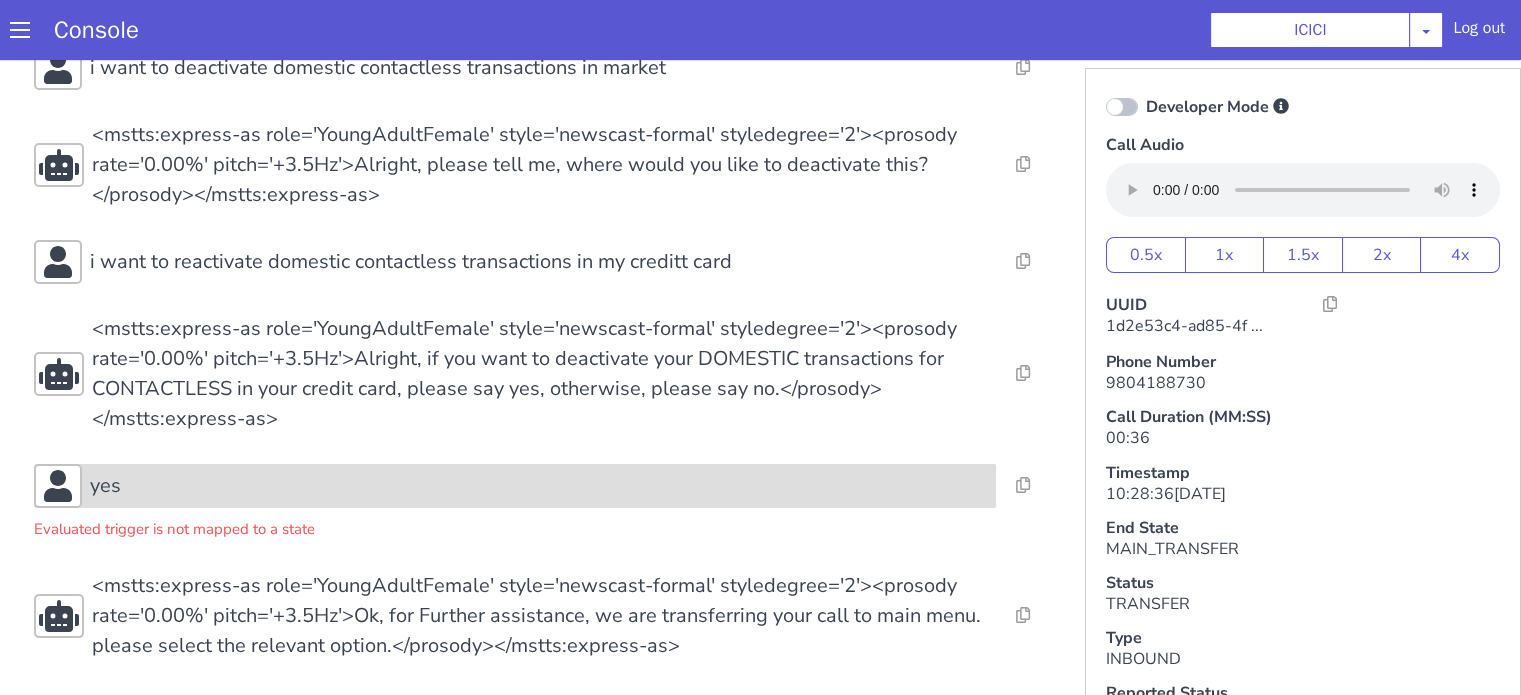 click on "yes" at bounding box center (884, 75) 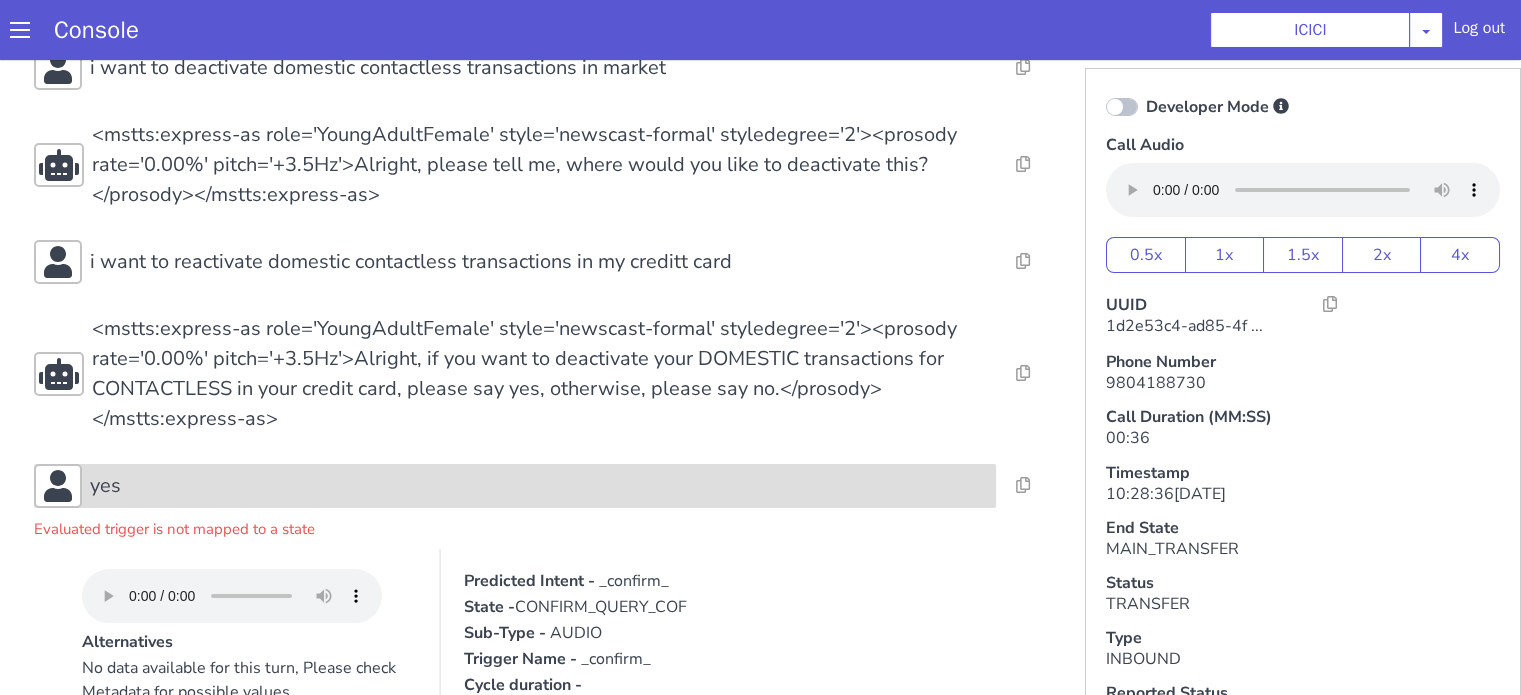 click on "yes" at bounding box center (1134, -22) 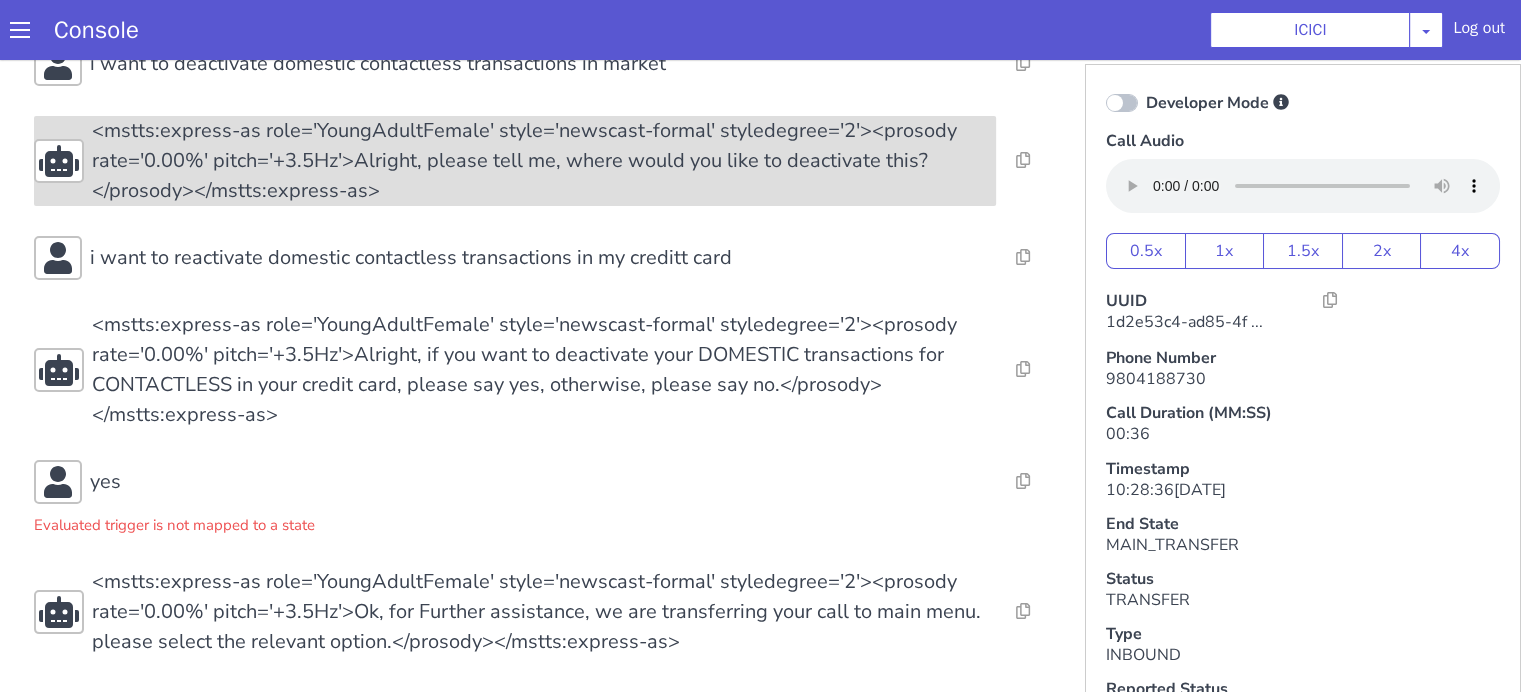 scroll, scrollTop: 5, scrollLeft: 0, axis: vertical 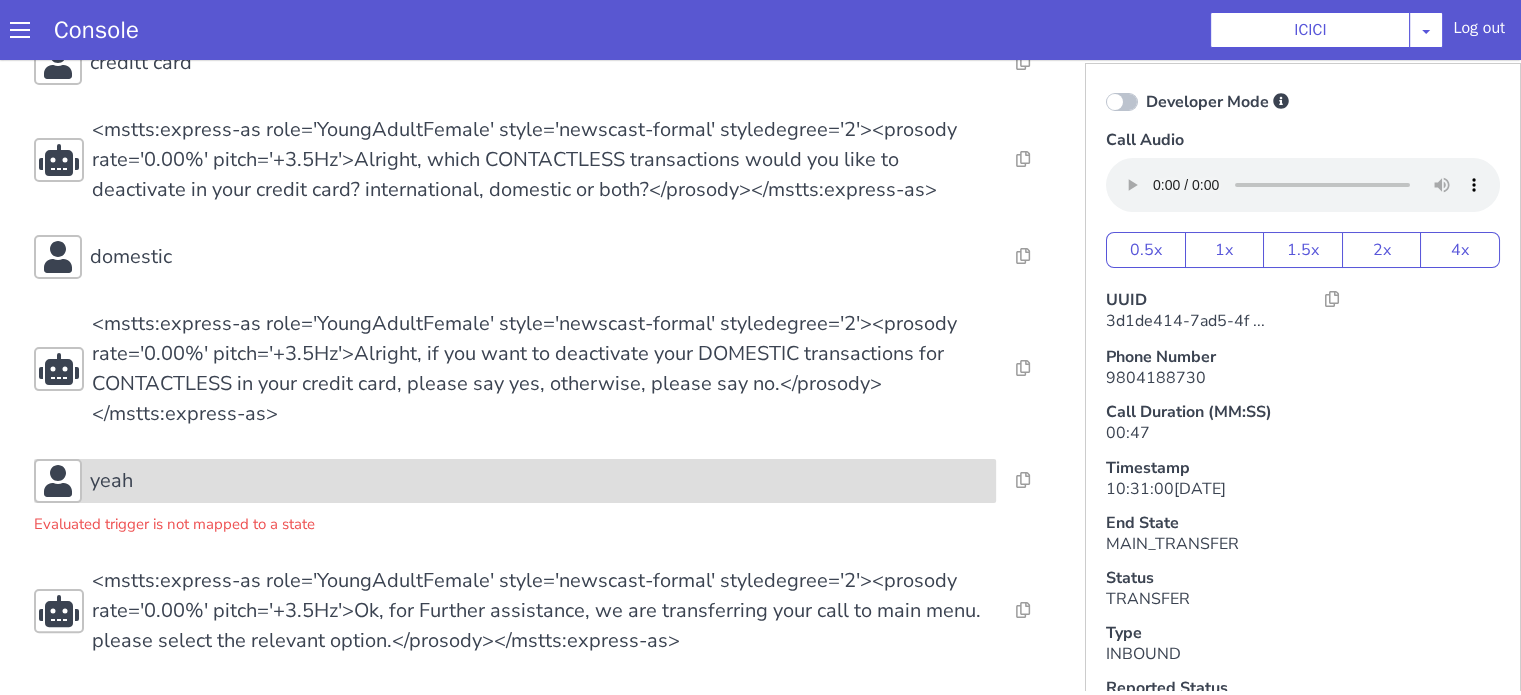 click on "yeah" at bounding box center [539, 481] 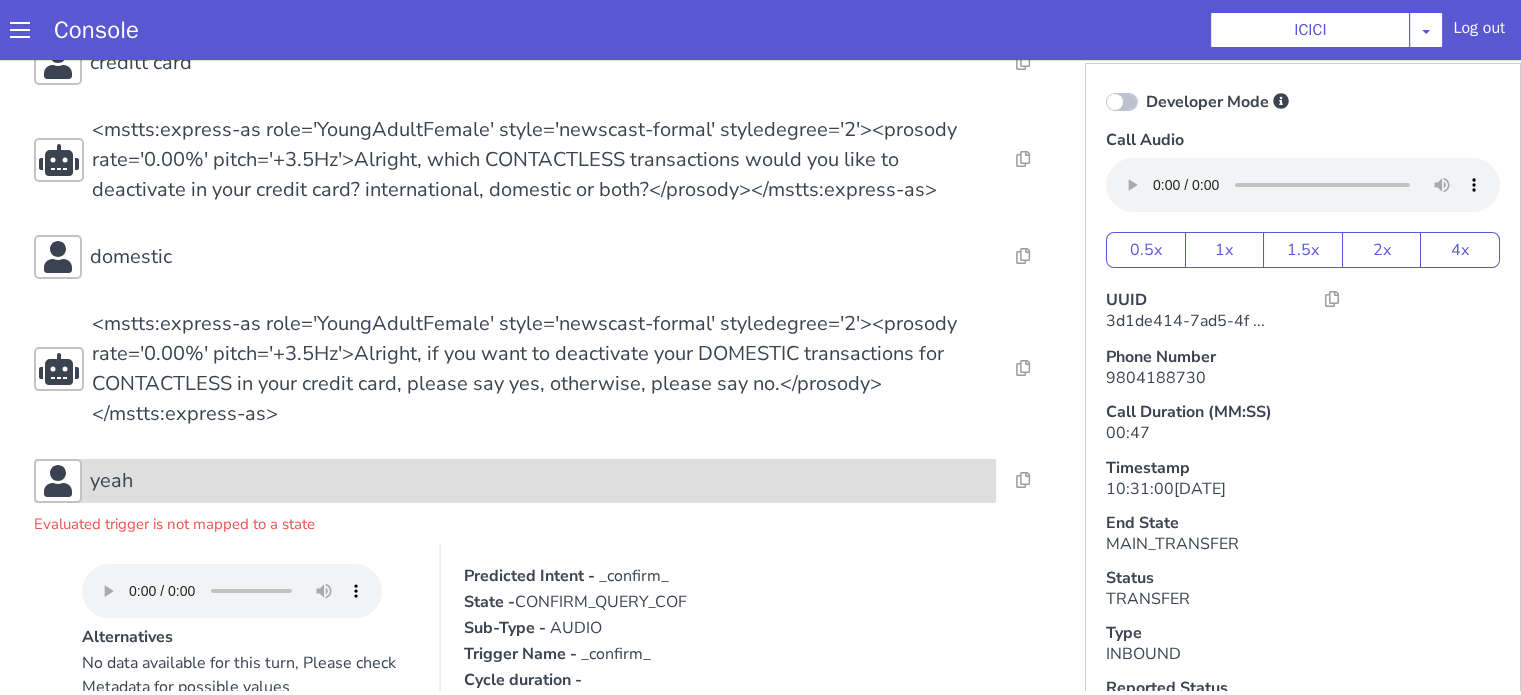 click on "yeah" at bounding box center (539, 481) 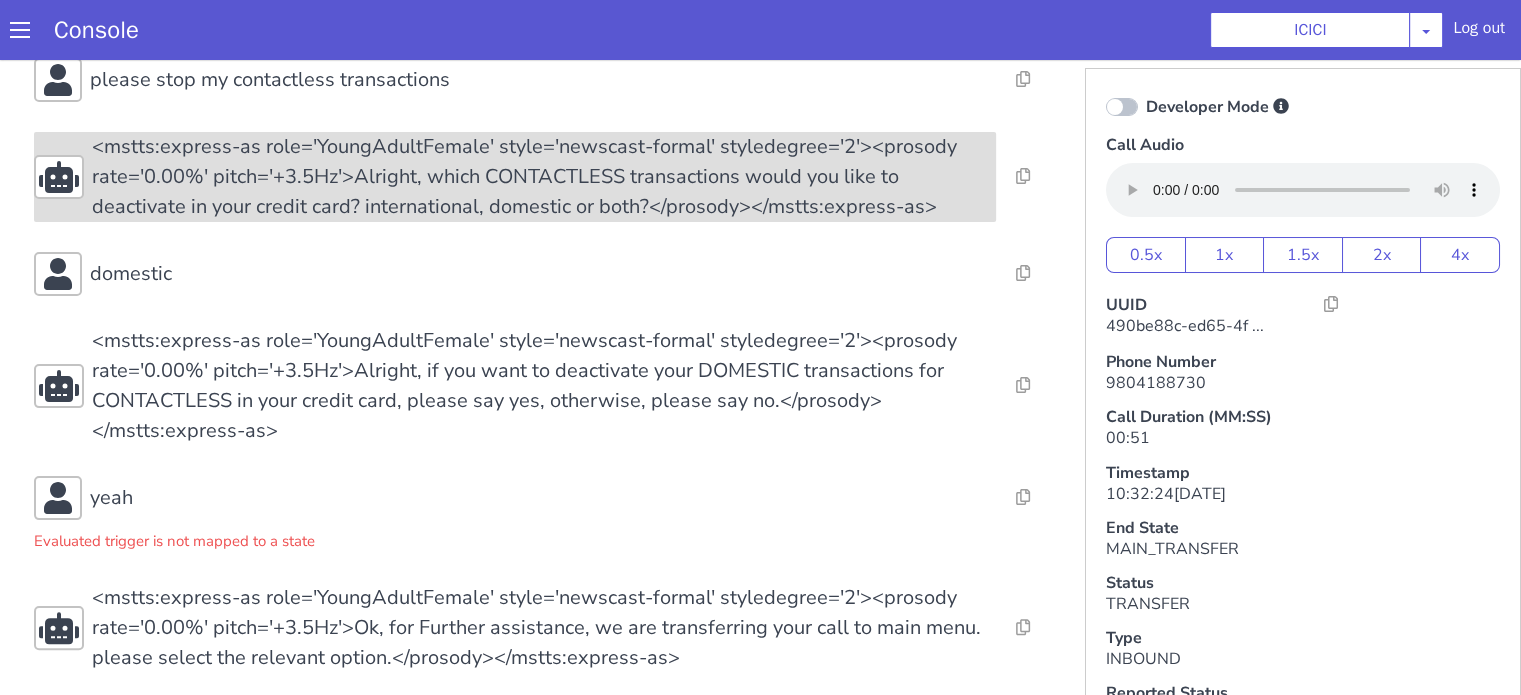 scroll, scrollTop: 412, scrollLeft: 0, axis: vertical 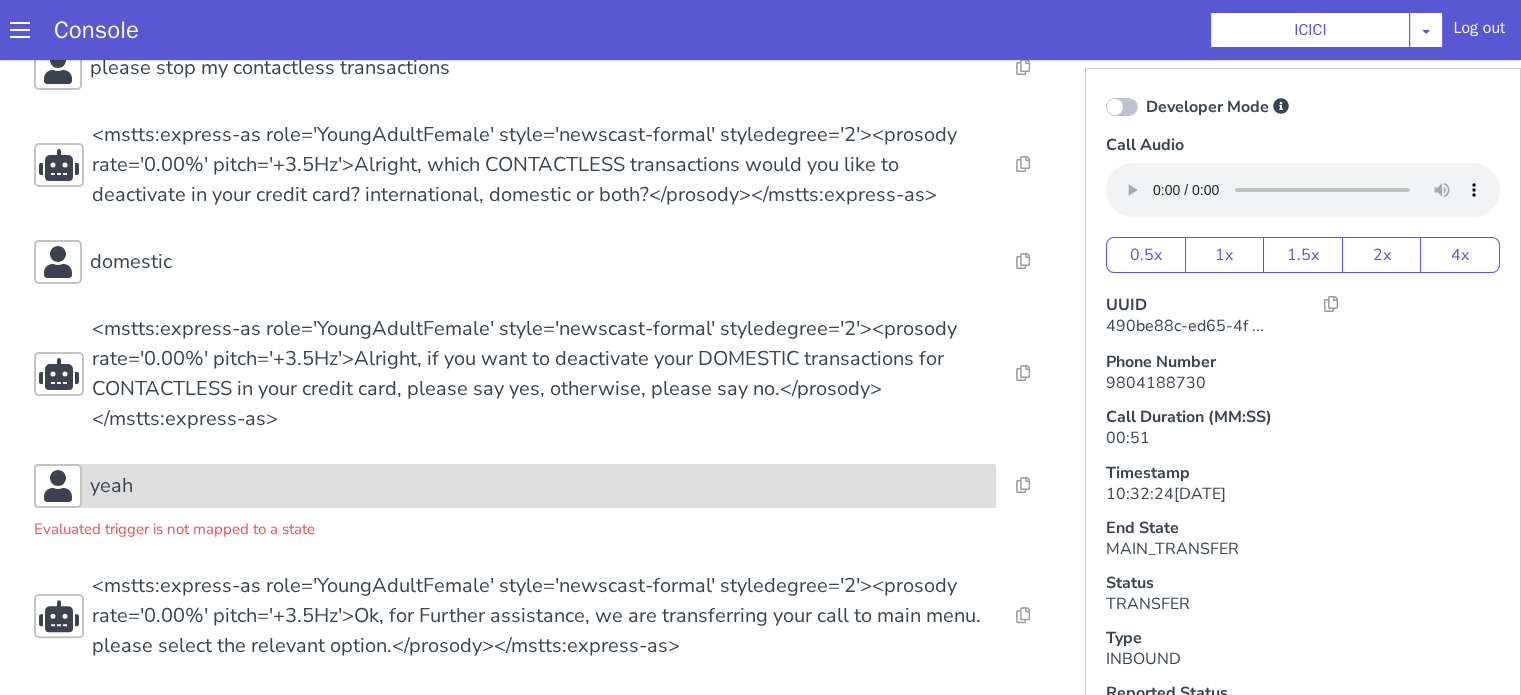 click on "yeah" at bounding box center [539, 486] 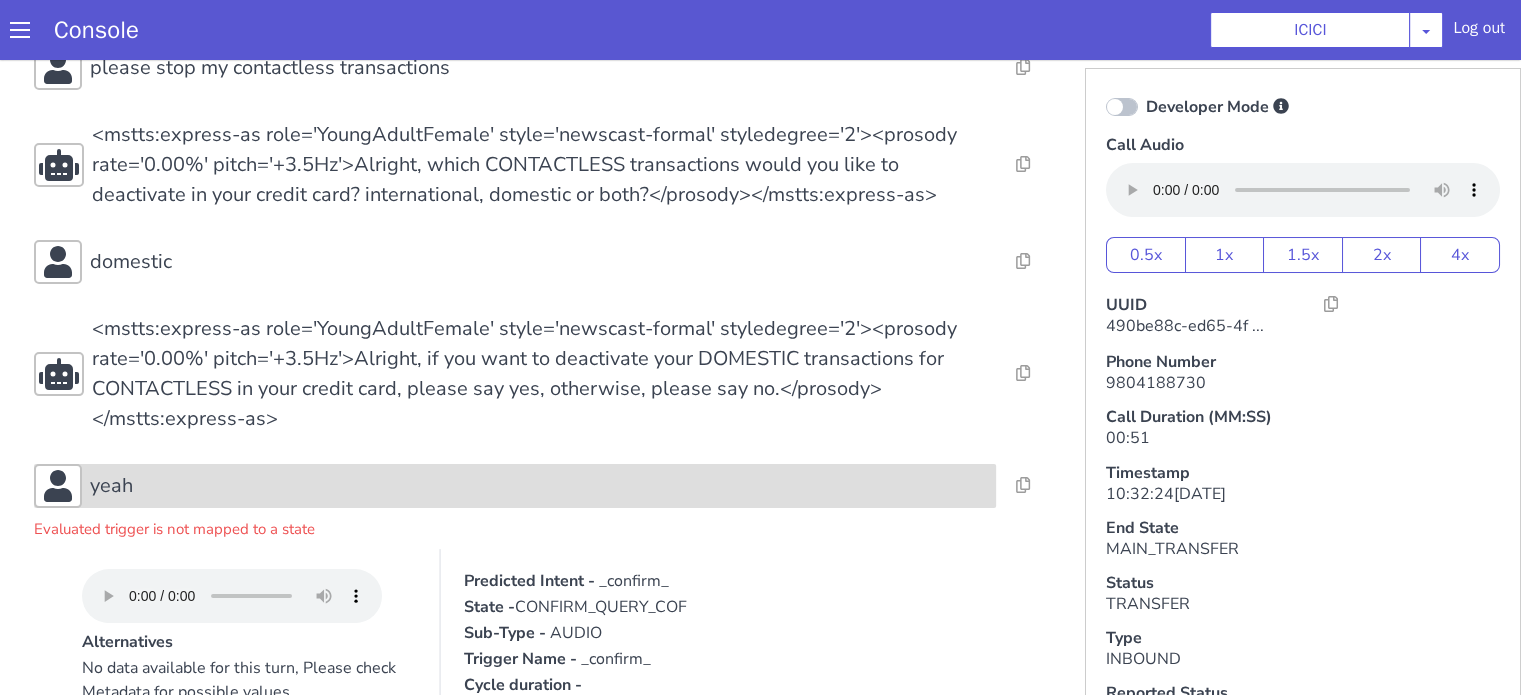 click on "yeah" at bounding box center [539, 486] 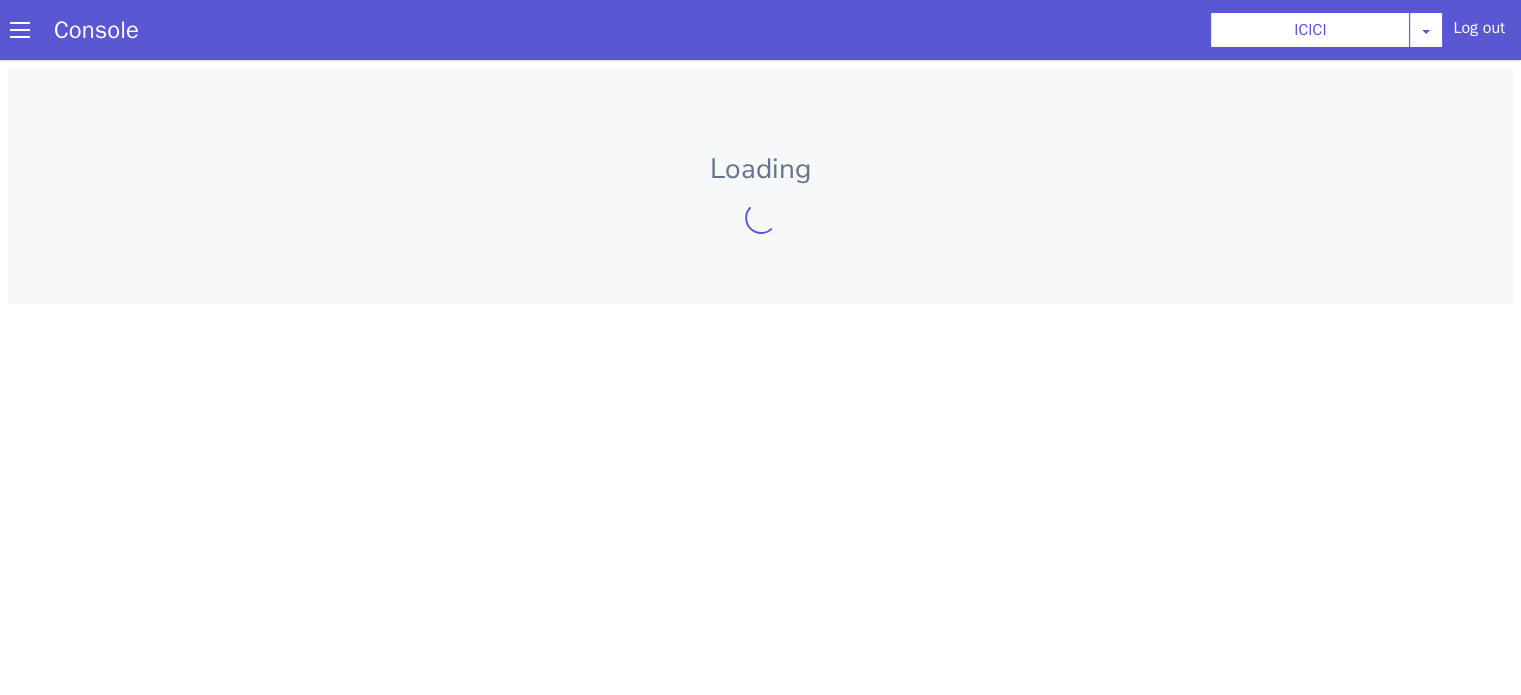 scroll, scrollTop: 0, scrollLeft: 0, axis: both 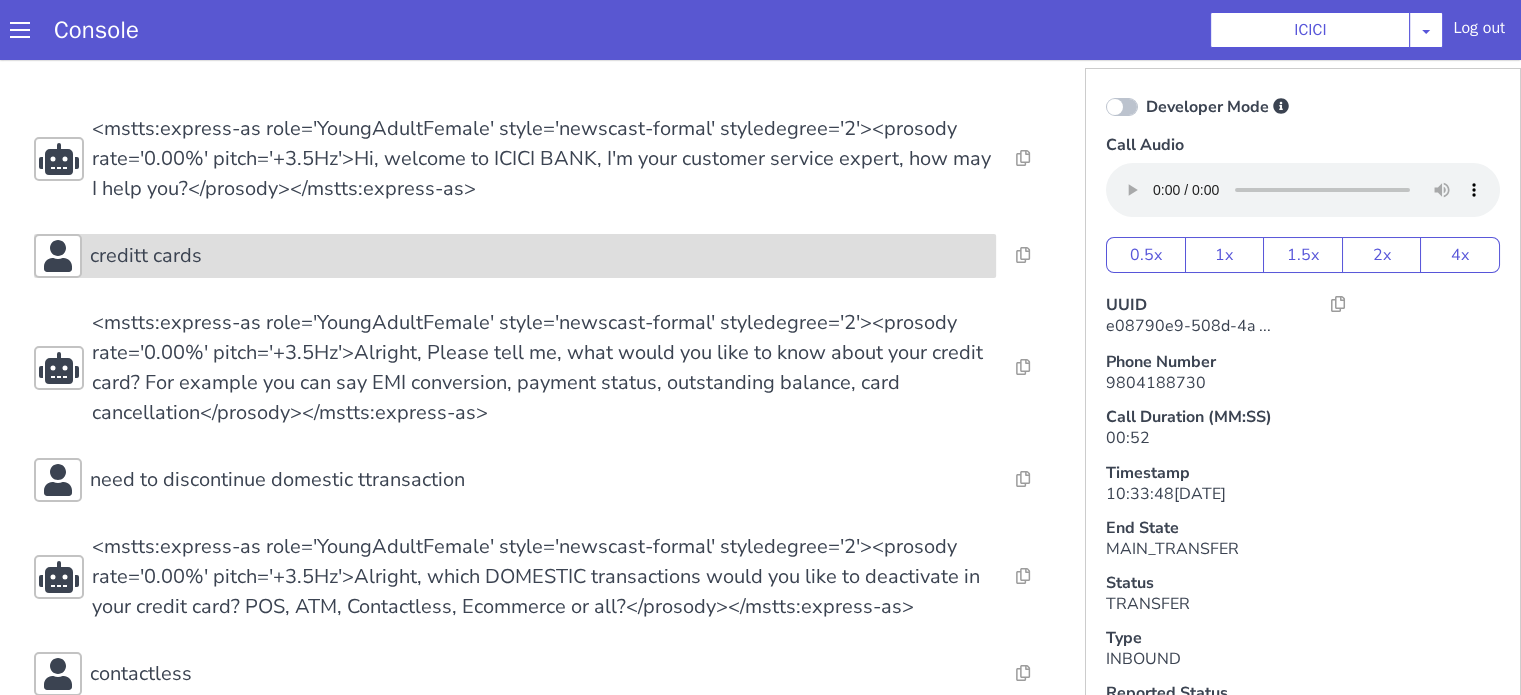 click on "creditt cards" at bounding box center (884, -155) 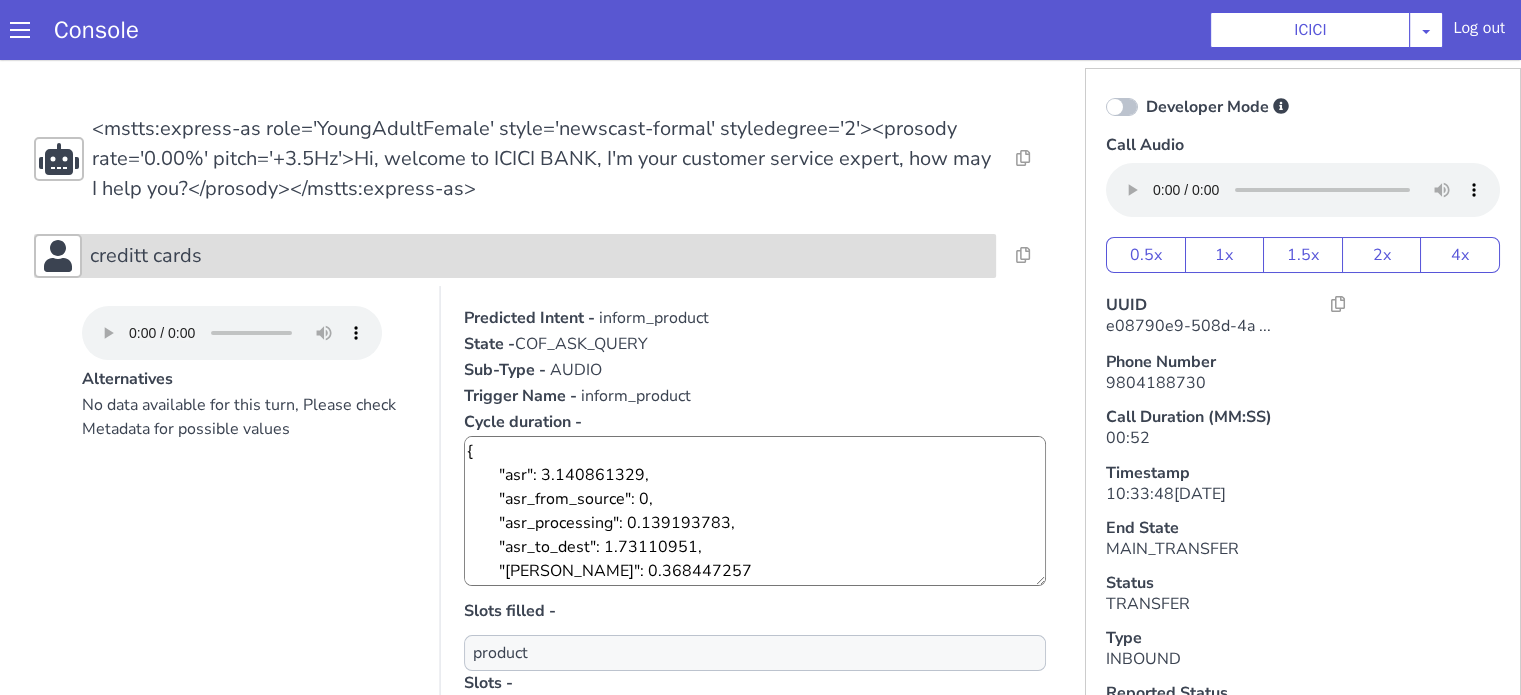 click on "creditt cards" at bounding box center (1442, -256) 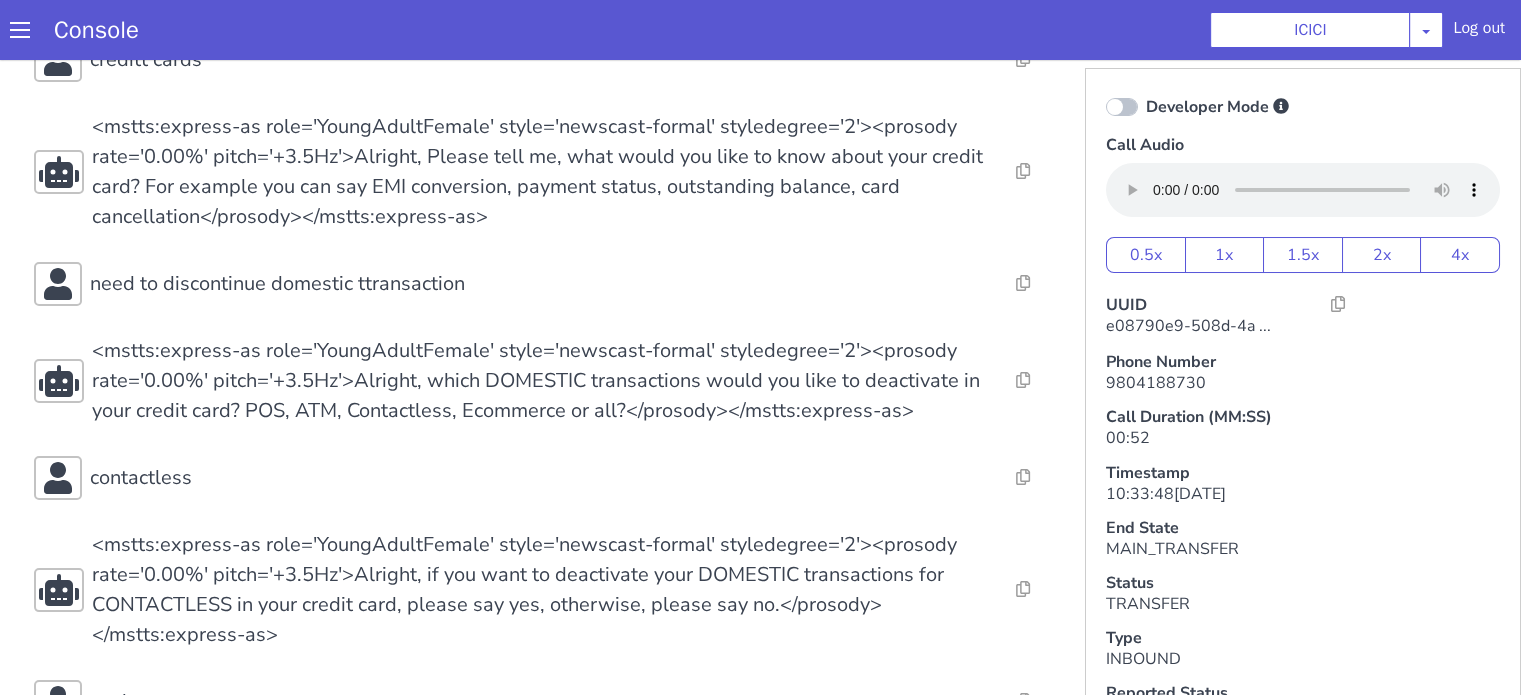 scroll, scrollTop: 200, scrollLeft: 0, axis: vertical 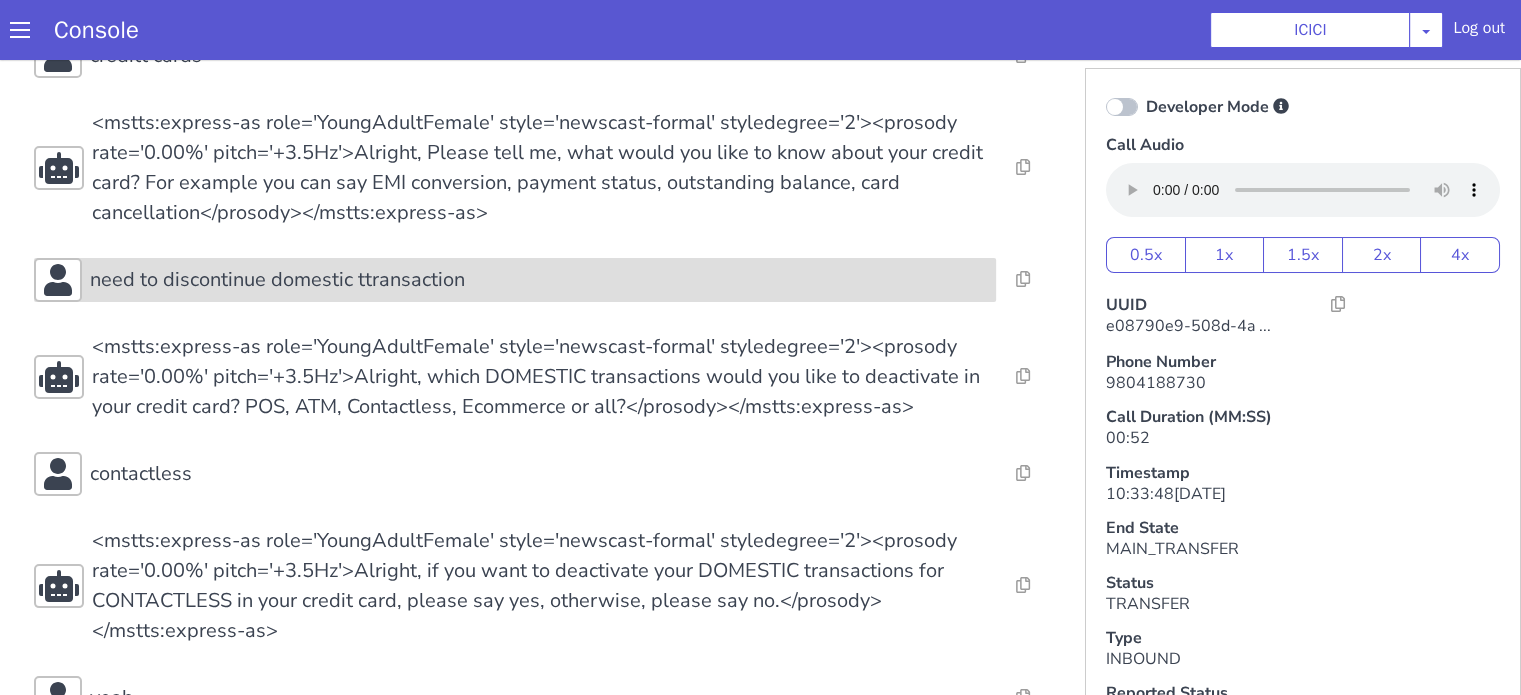 click on "need to discontinue domestic ttransaction" at bounding box center [971, -242] 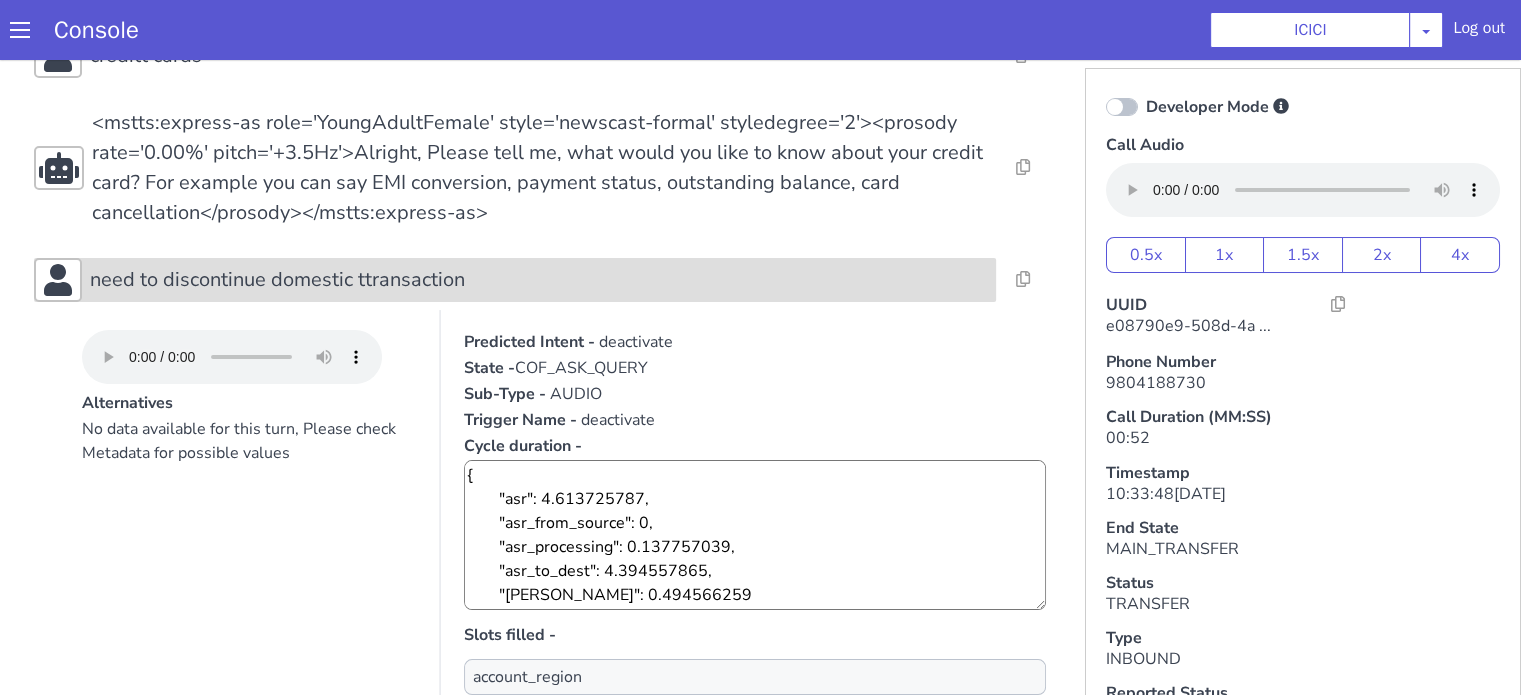 click on "need to discontinue domestic ttransaction" at bounding box center [451, 5] 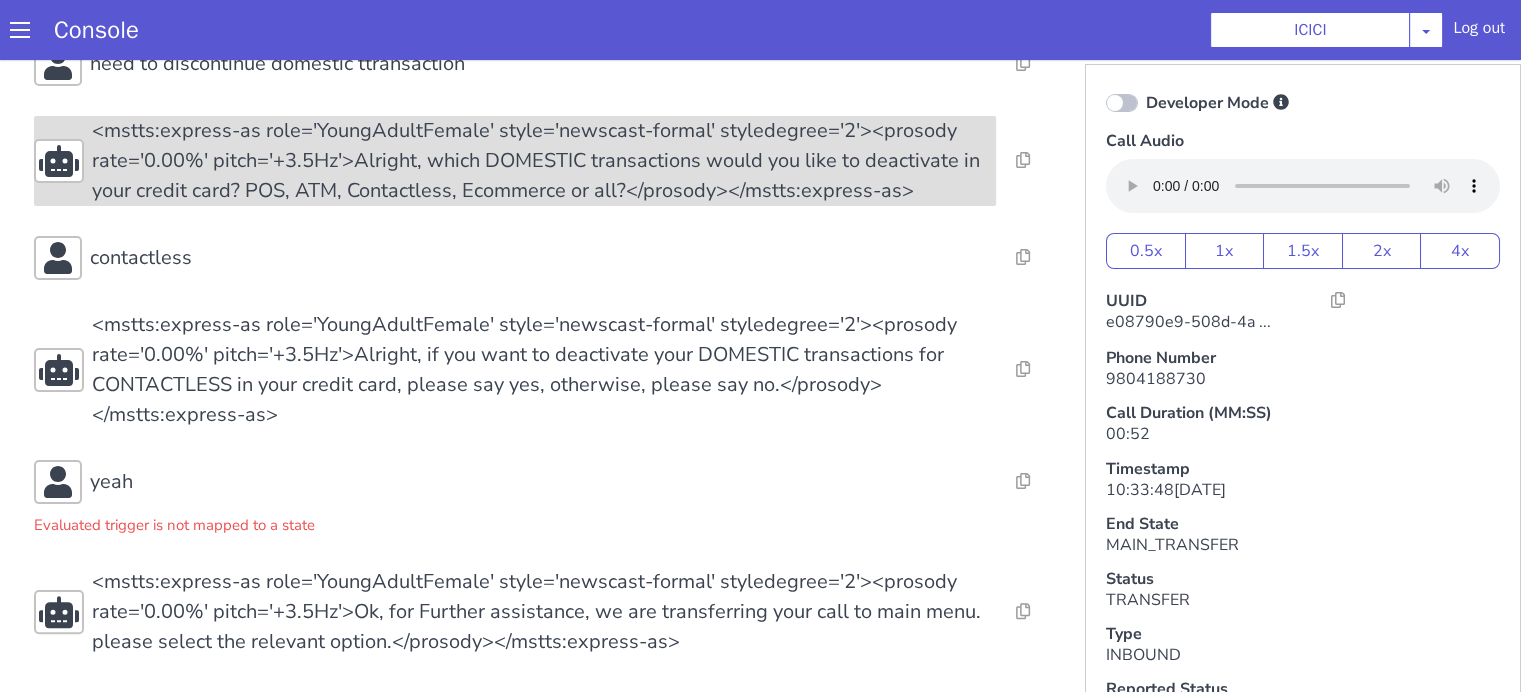 scroll, scrollTop: 5, scrollLeft: 0, axis: vertical 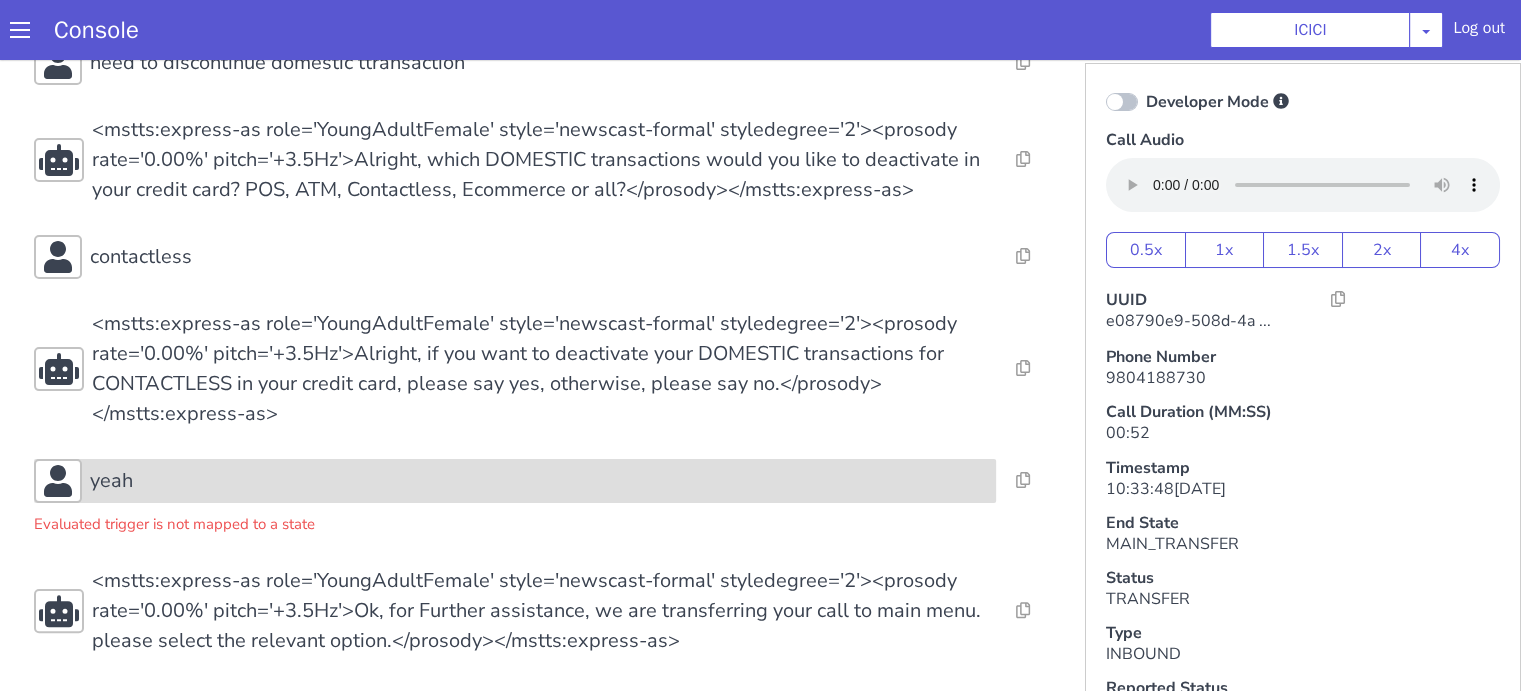 click on "yeah" at bounding box center (819, 113) 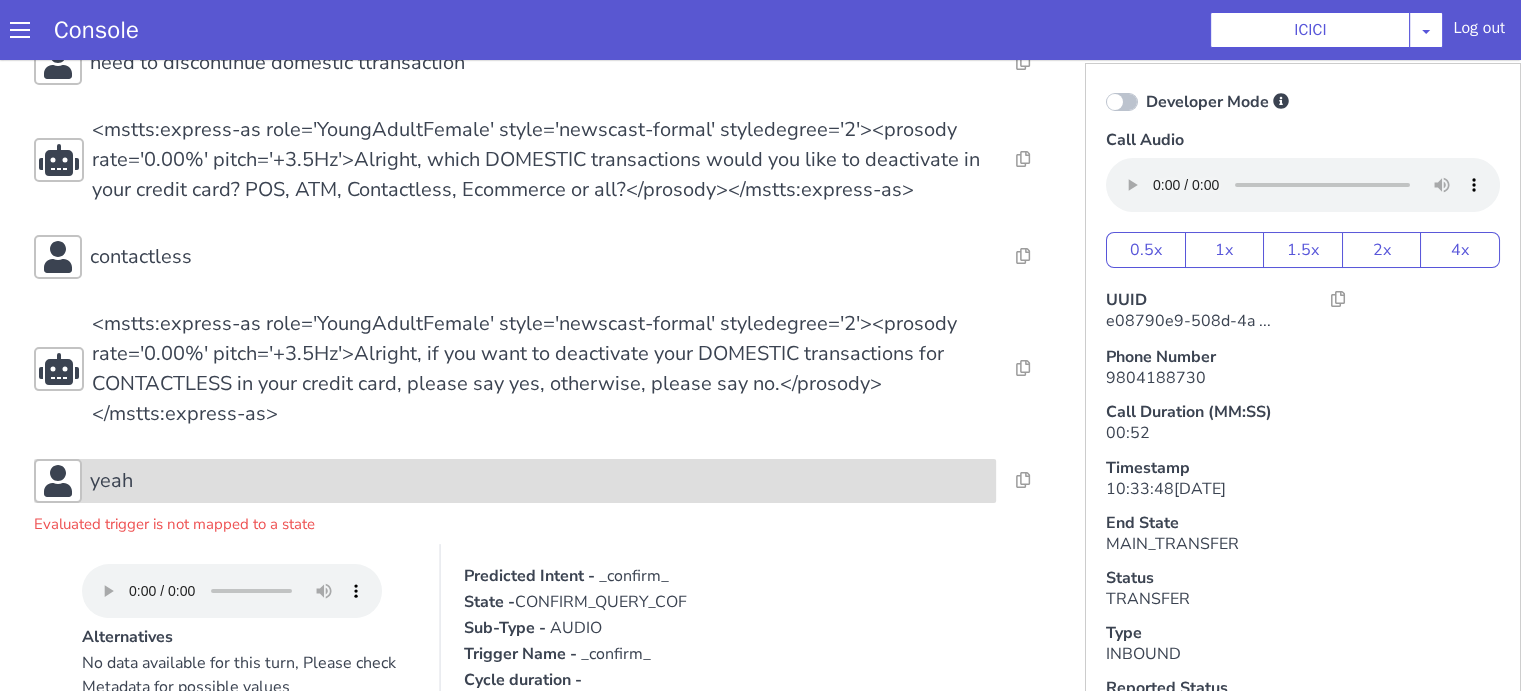 click on "yeah" at bounding box center [1653, 37] 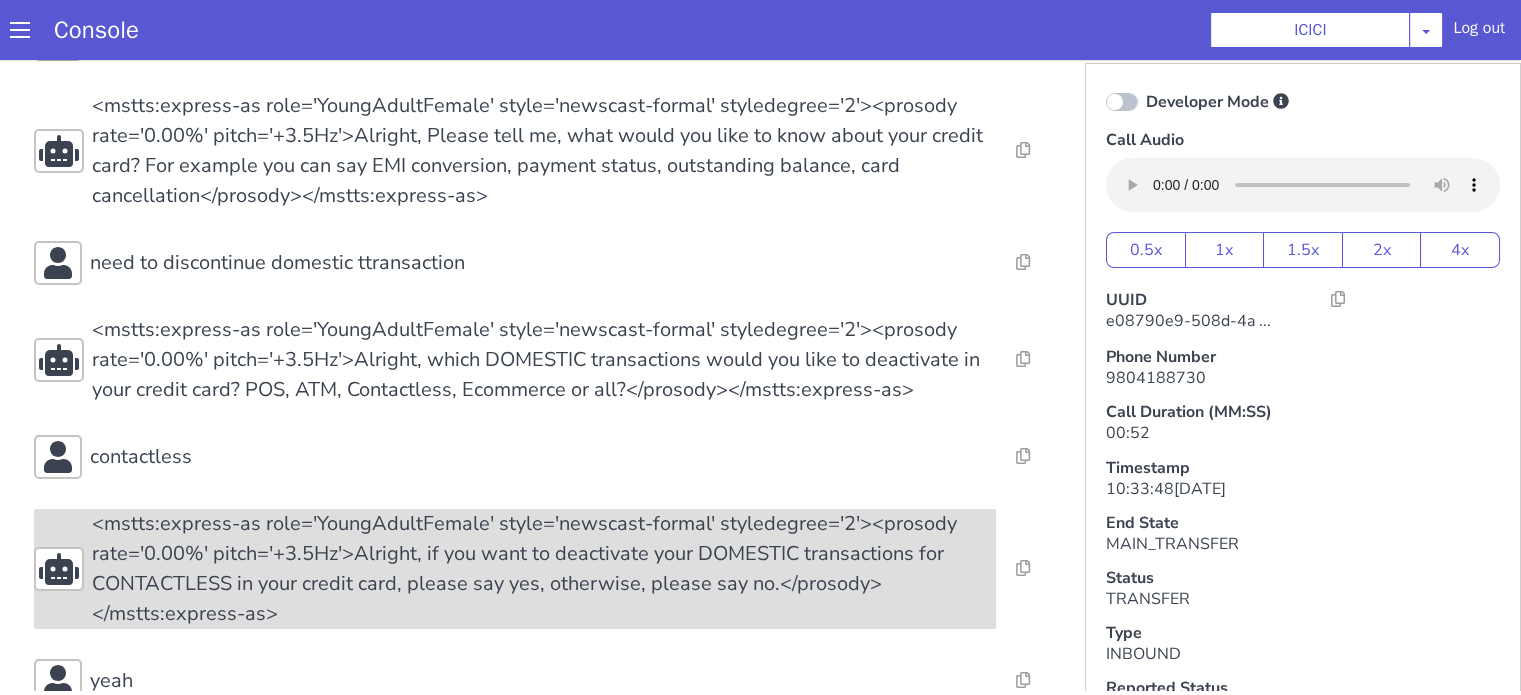 scroll, scrollTop: 112, scrollLeft: 0, axis: vertical 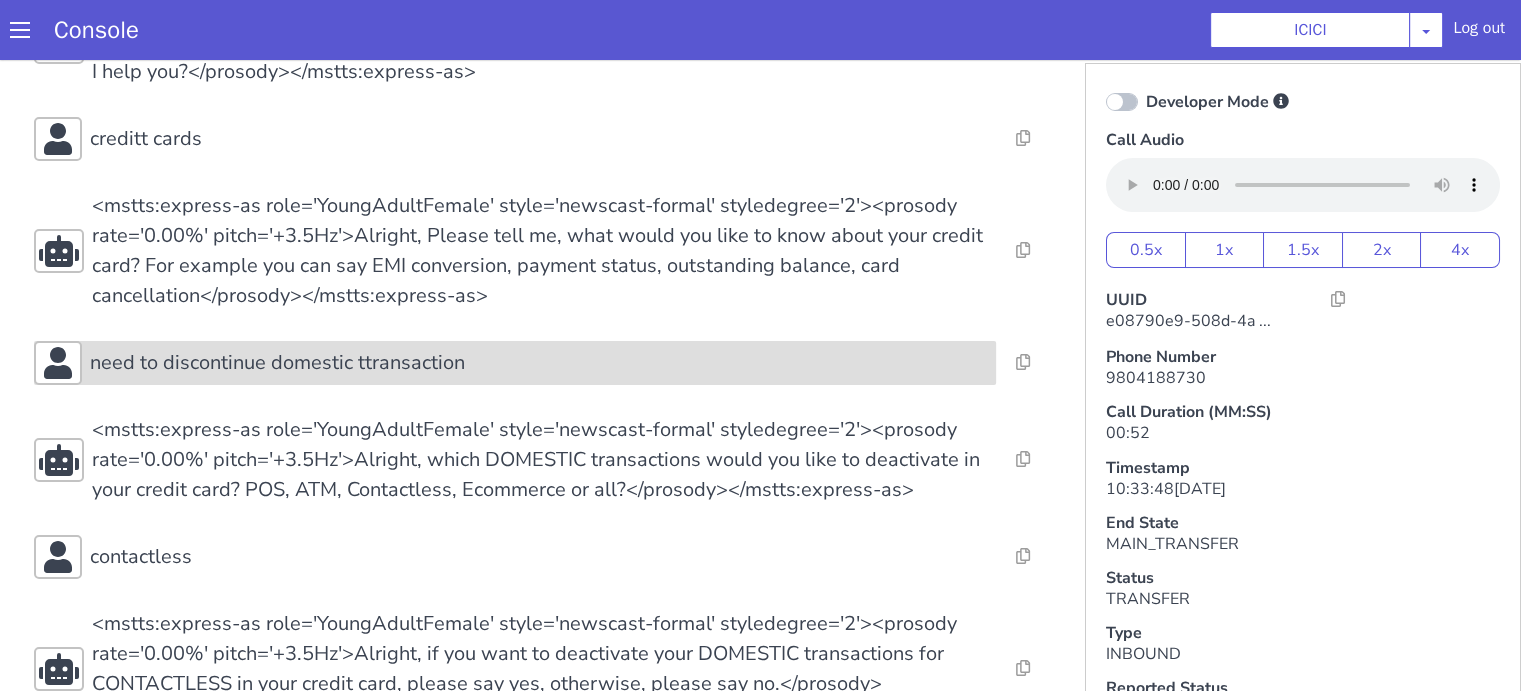 click on "need to discontinue domestic ttransaction" at bounding box center [935, -88] 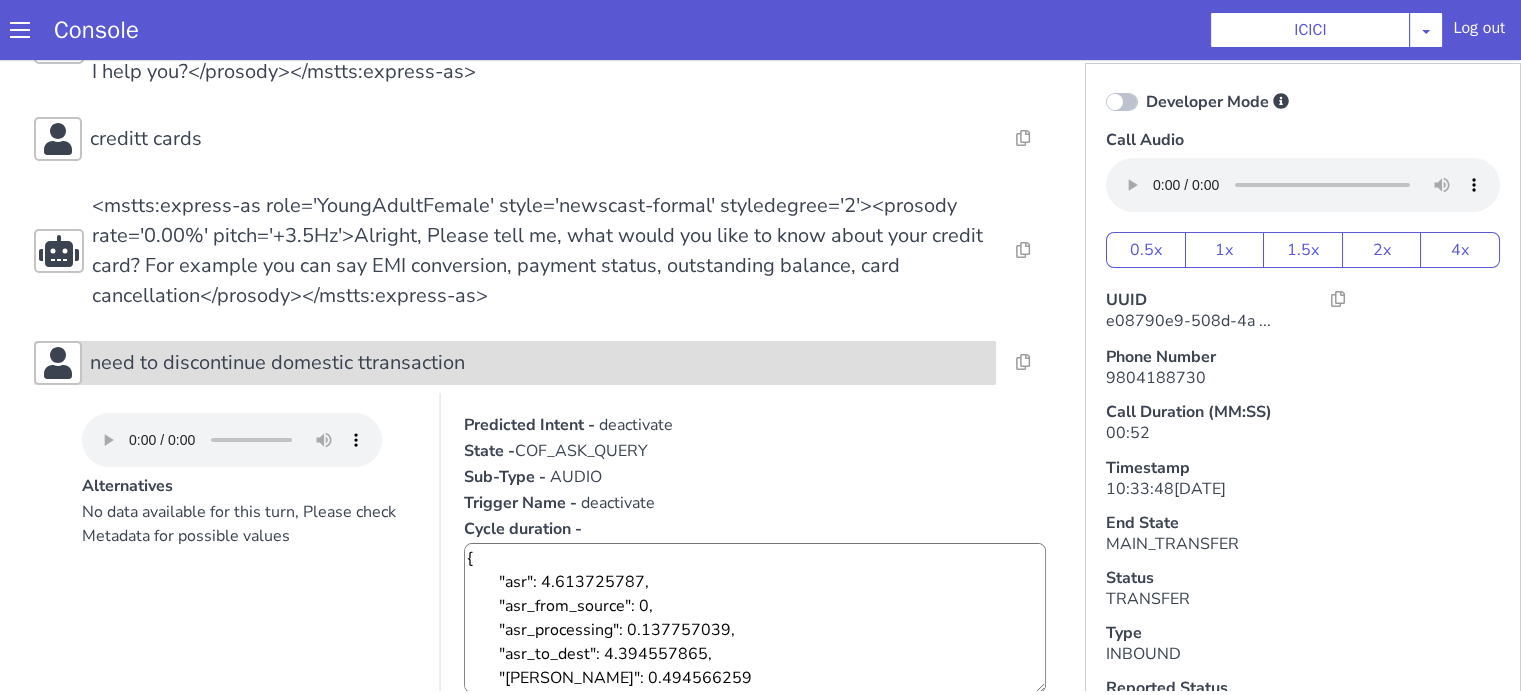 click on "need to discontinue domestic ttransaction" at bounding box center (781, -121) 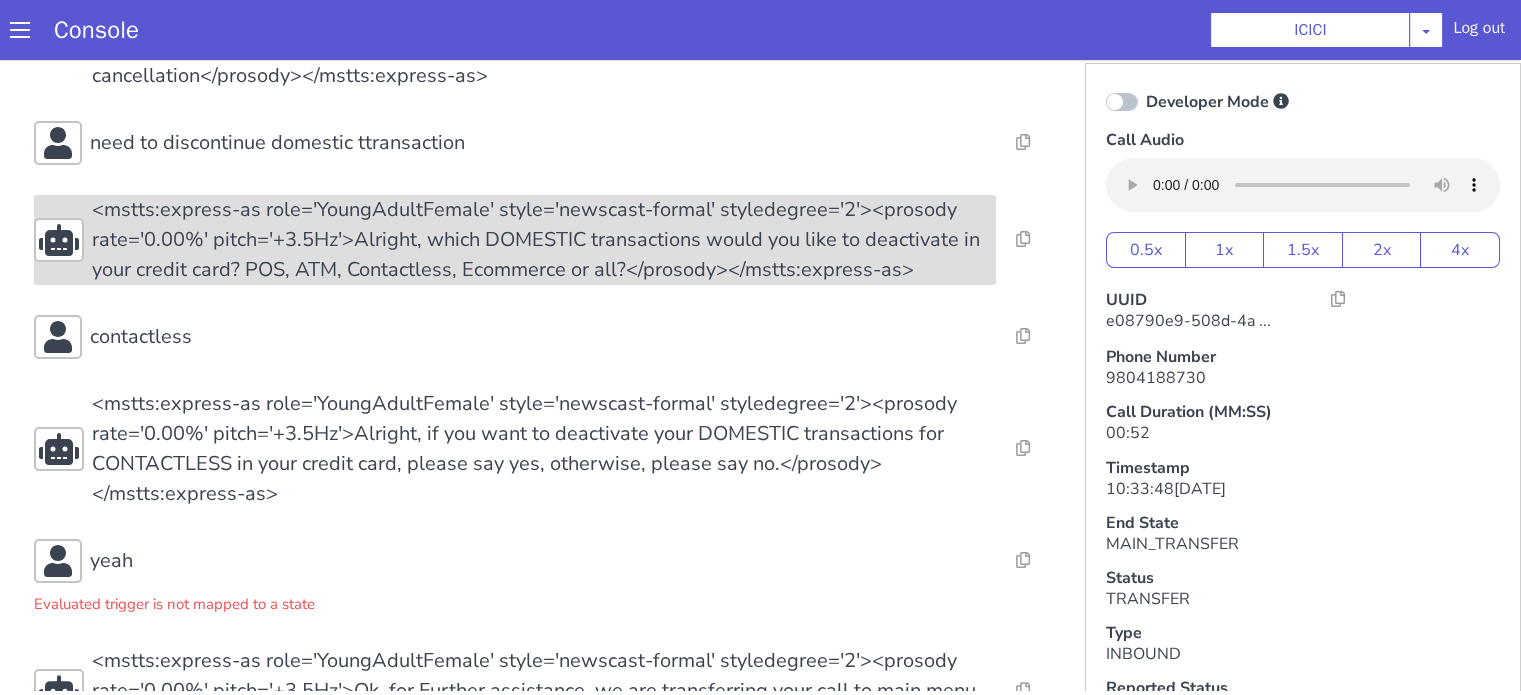scroll, scrollTop: 412, scrollLeft: 0, axis: vertical 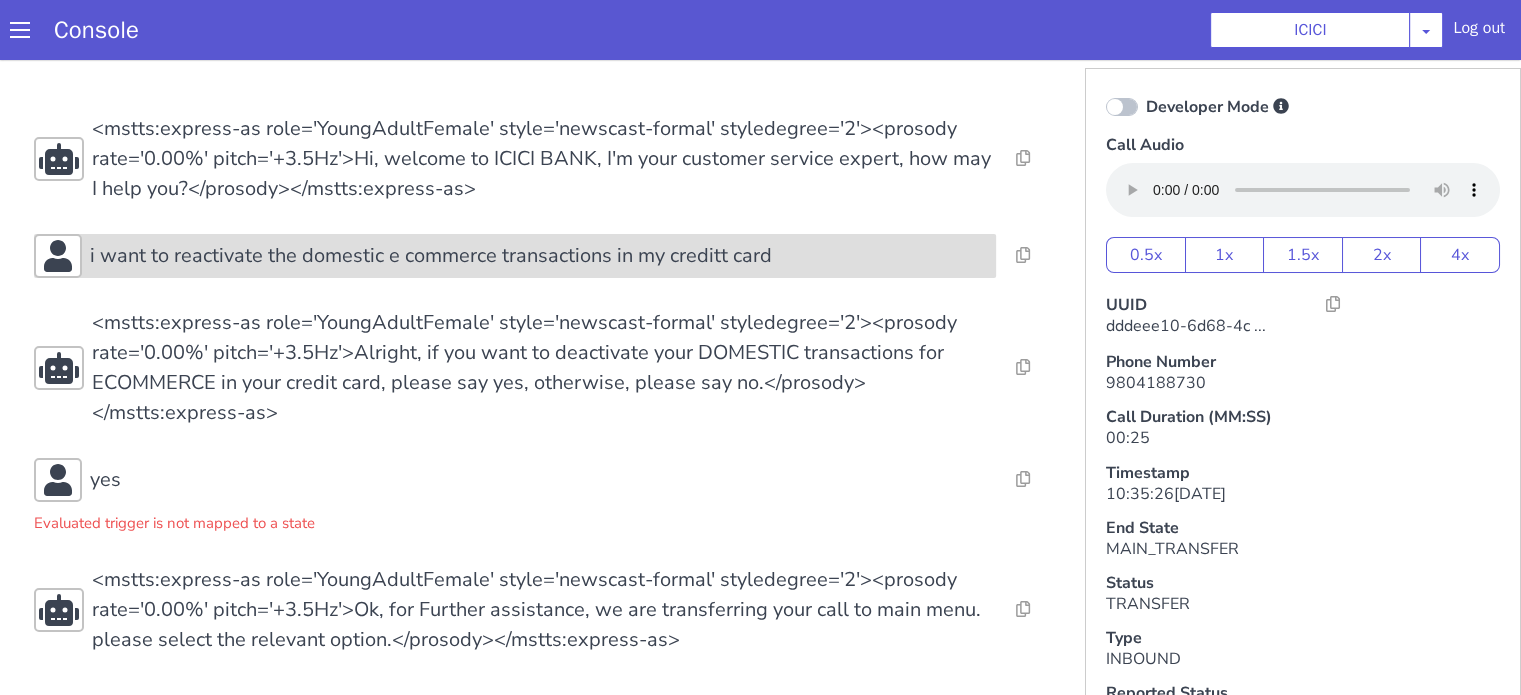 click on "i want to reactivate the domestic e commerce transactions in my creditt card" at bounding box center (431, 256) 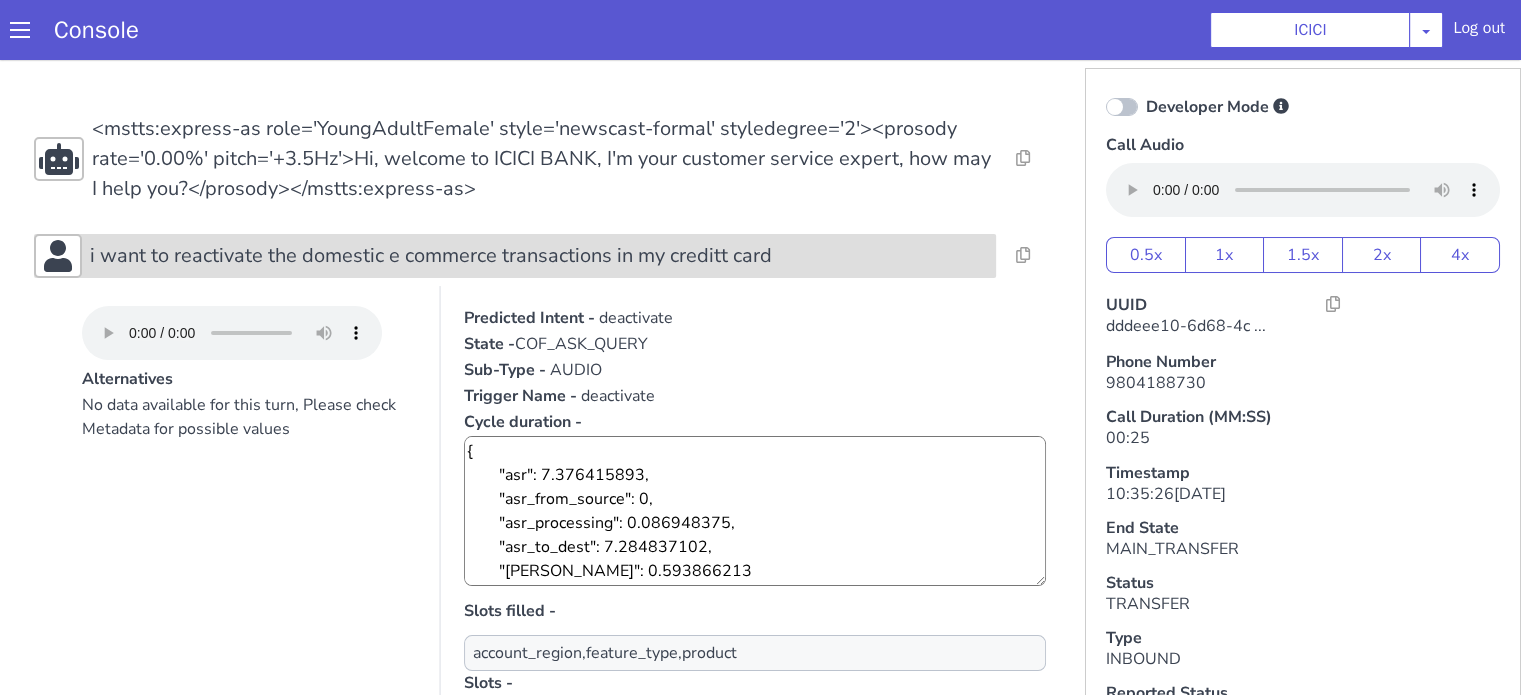 click on "i want to reactivate the domestic e commerce transactions in my creditt card" at bounding box center [431, 256] 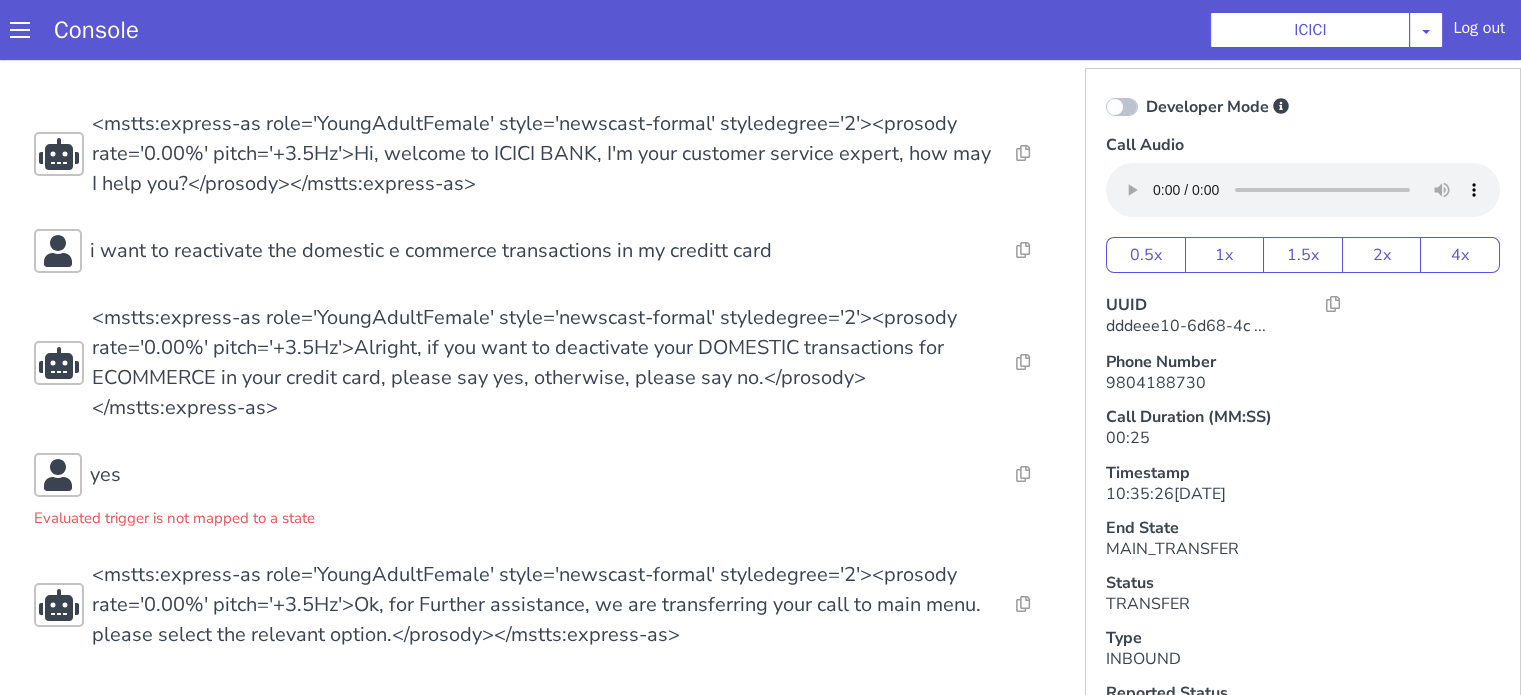 scroll, scrollTop: 8, scrollLeft: 0, axis: vertical 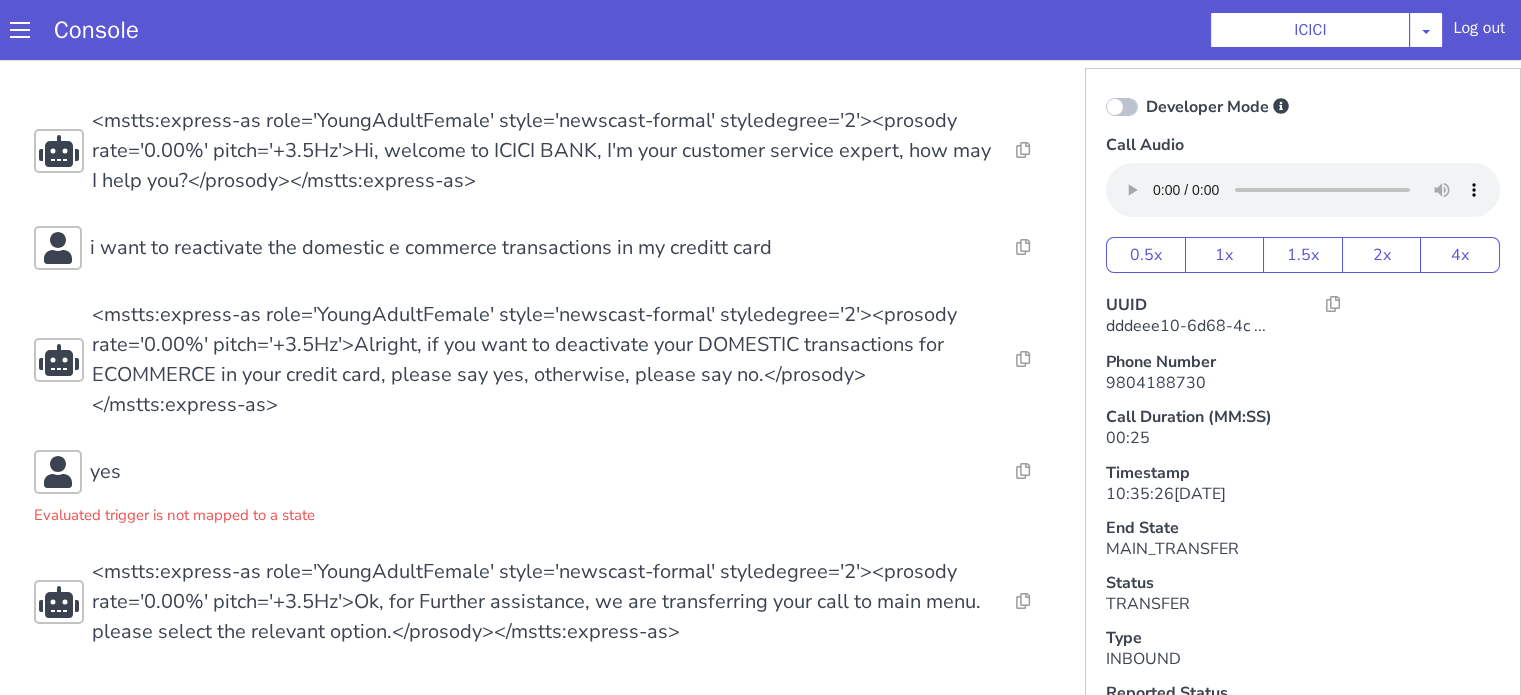 click on "Resolve  Intent Error  Entity Error  Transcription Error  Miscellaneous Submit Resolve  Intent Error  Entity Error  Transcription Error  Miscellaneous Submit Resolve  Intent Error  Entity Error  Transcription Error  Miscellaneous Submit <mstts:express-as role='YoungAdultFemale' style='newscast-formal' styledegree='2'><prosody rate='0.00%' pitch='+3.5Hz'>Hi, welcome to ICICI BANK, I'm your customer service expert, how may I help you?</prosody></mstts:express-as> Resolve  Intent Error  Entity Error  Transcription Error  Miscellaneous Submit i want to reactivate the domestic e commerce transactions in my creditt card Resolve  Intent Error  Entity Error  Transcription Error  Miscellaneous Submit Resolve  Intent Error  Entity Error  Transcription Error  Miscellaneous Submit Resolve  Intent Error  Entity Error  Transcription Error  Miscellaneous Submit yes Evaluated trigger is not mapped to a state Resolve  Intent Error  Entity Error  Transcription Error  Miscellaneous Submit Resolve  Intent Error  Entity Error" at bounding box center (544, 376) 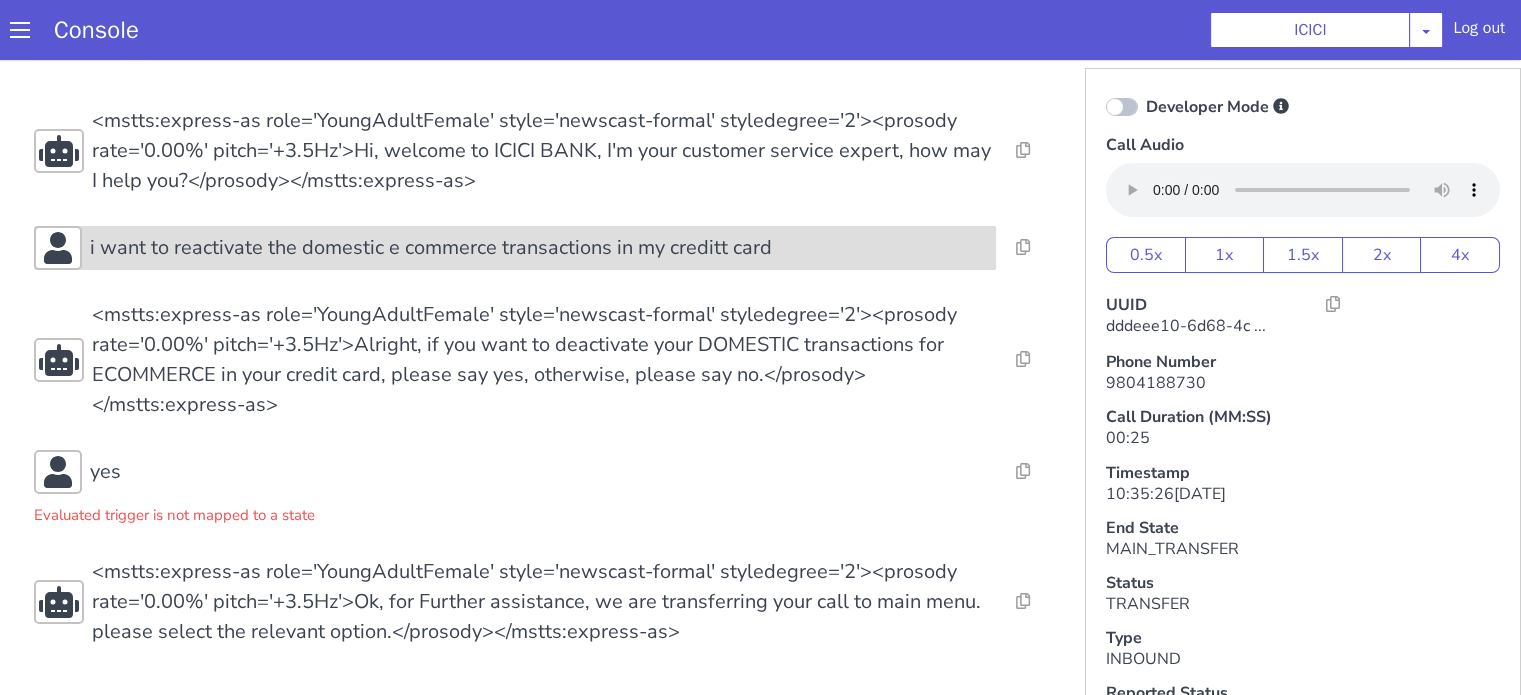 click on "i want to reactivate the domestic e commerce transactions in my creditt card" at bounding box center [431, 248] 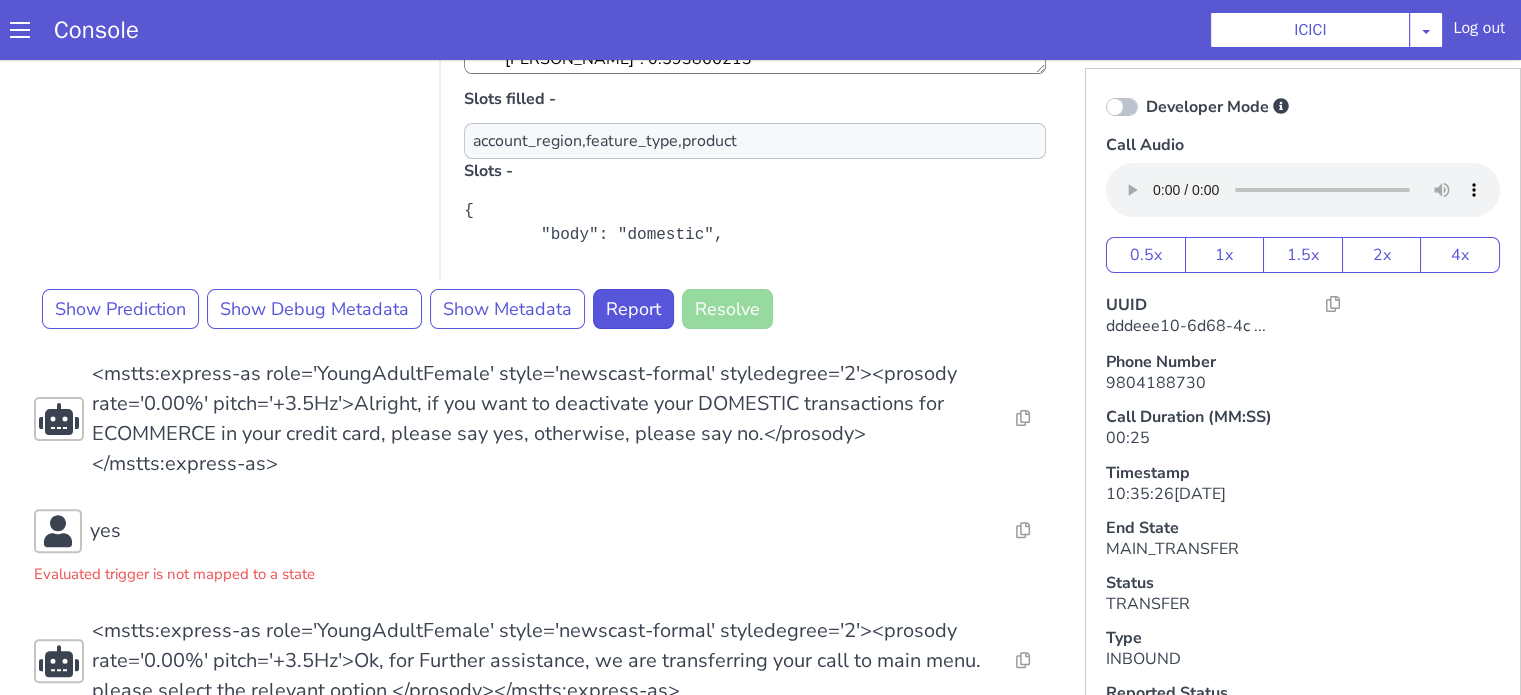 scroll, scrollTop: 559, scrollLeft: 0, axis: vertical 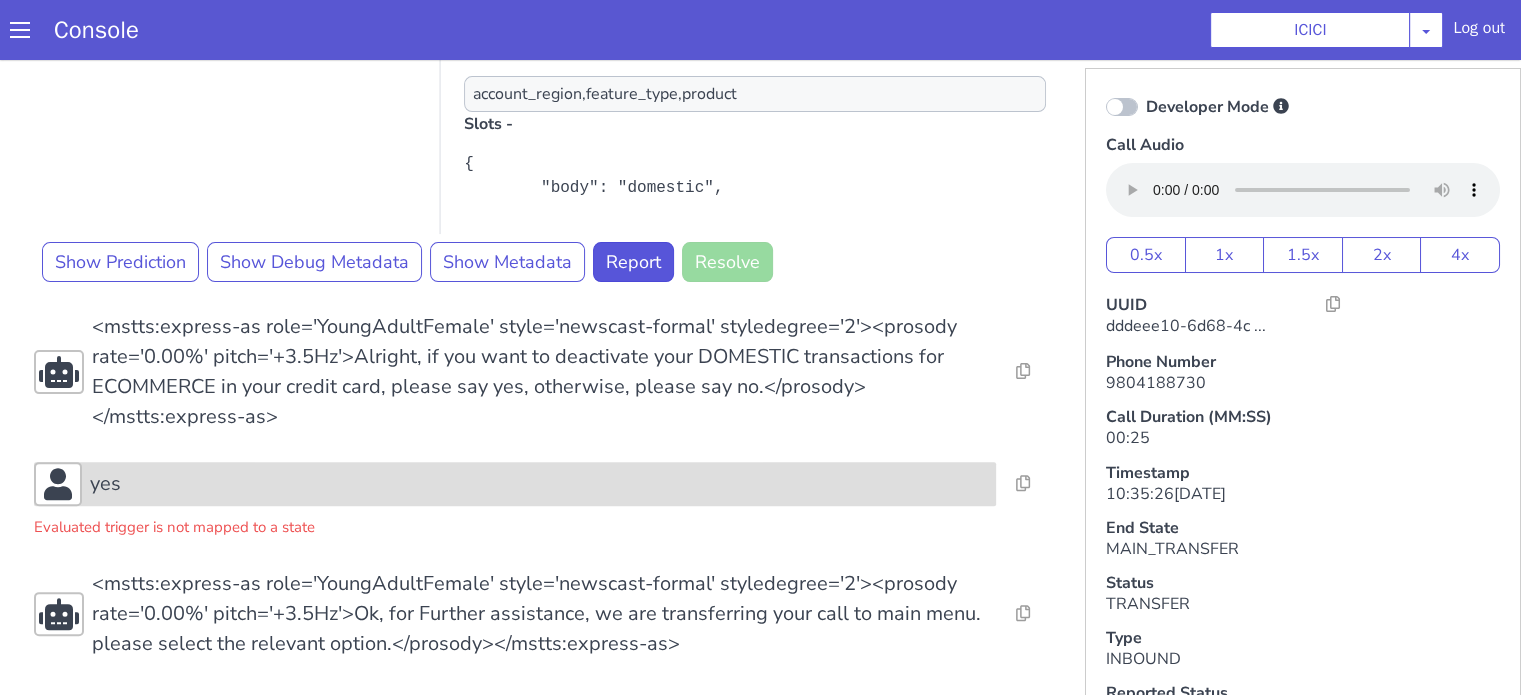 click on "yes" at bounding box center [539, 484] 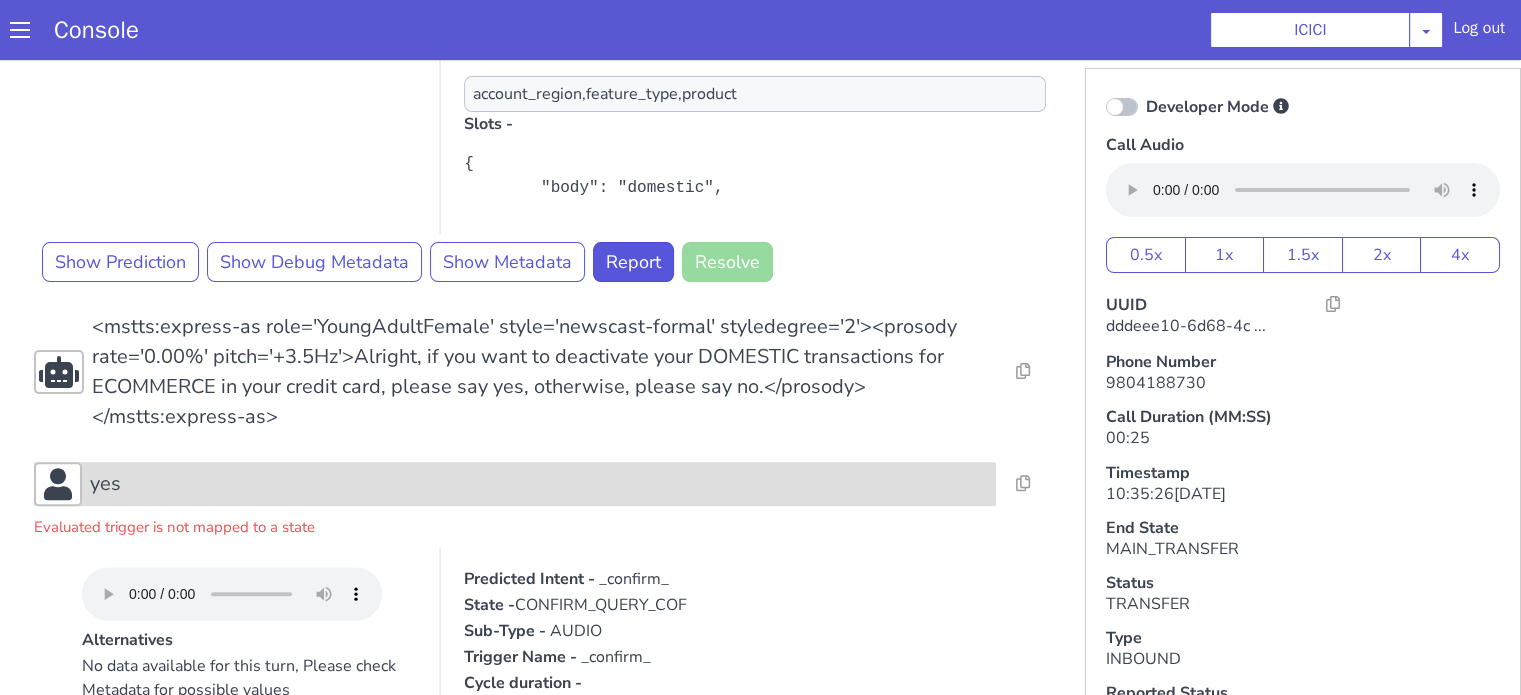 click on "yes" at bounding box center (539, 484) 